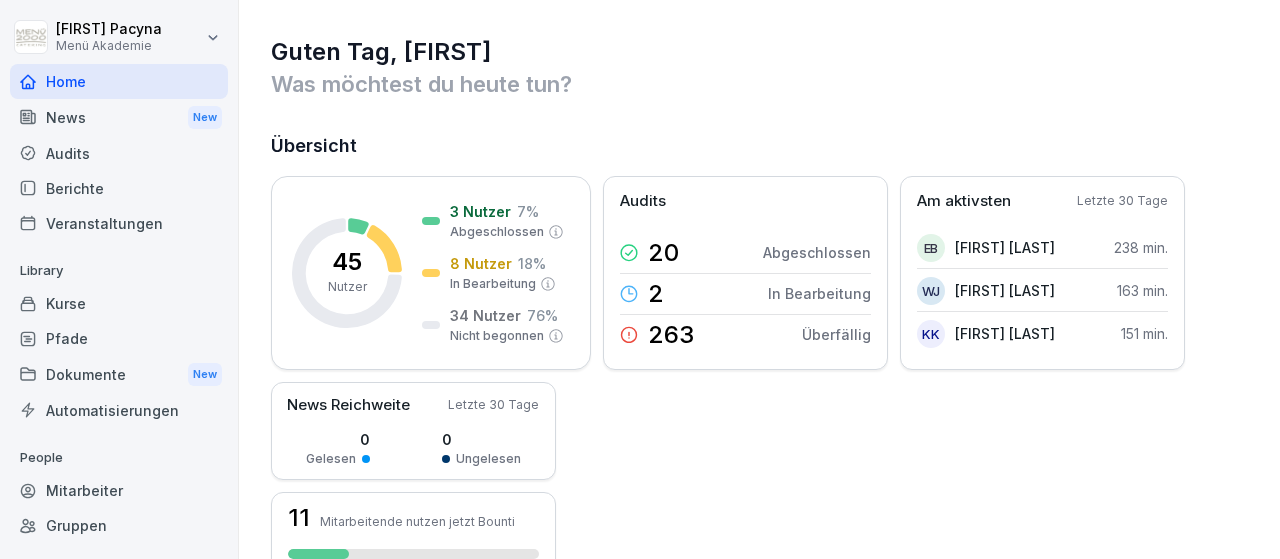 scroll, scrollTop: 0, scrollLeft: 0, axis: both 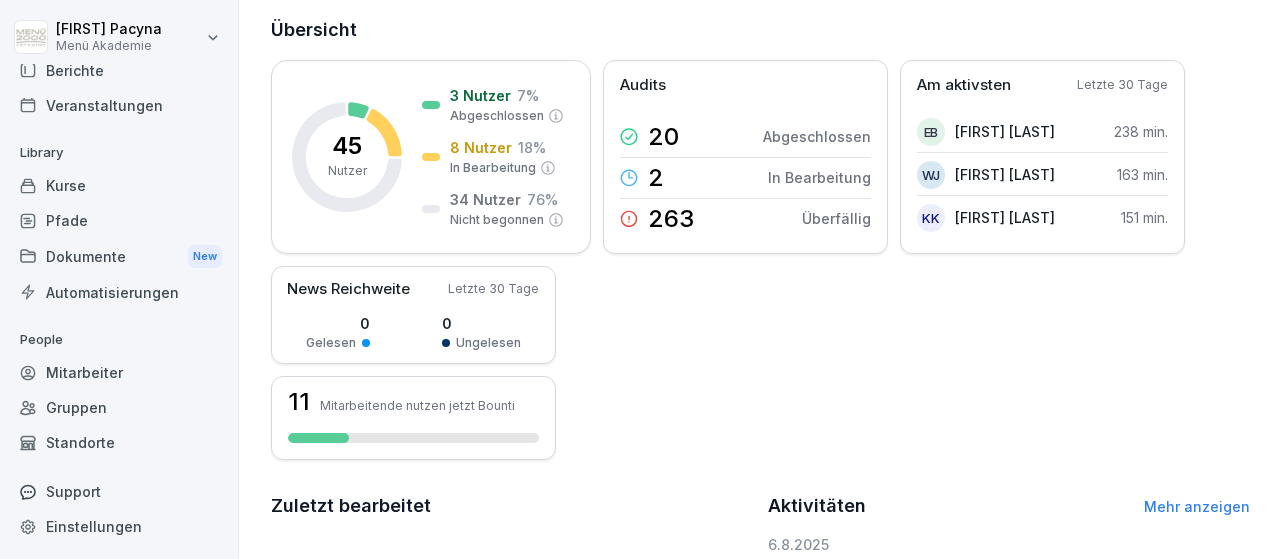 click on "Standorte" at bounding box center [119, 442] 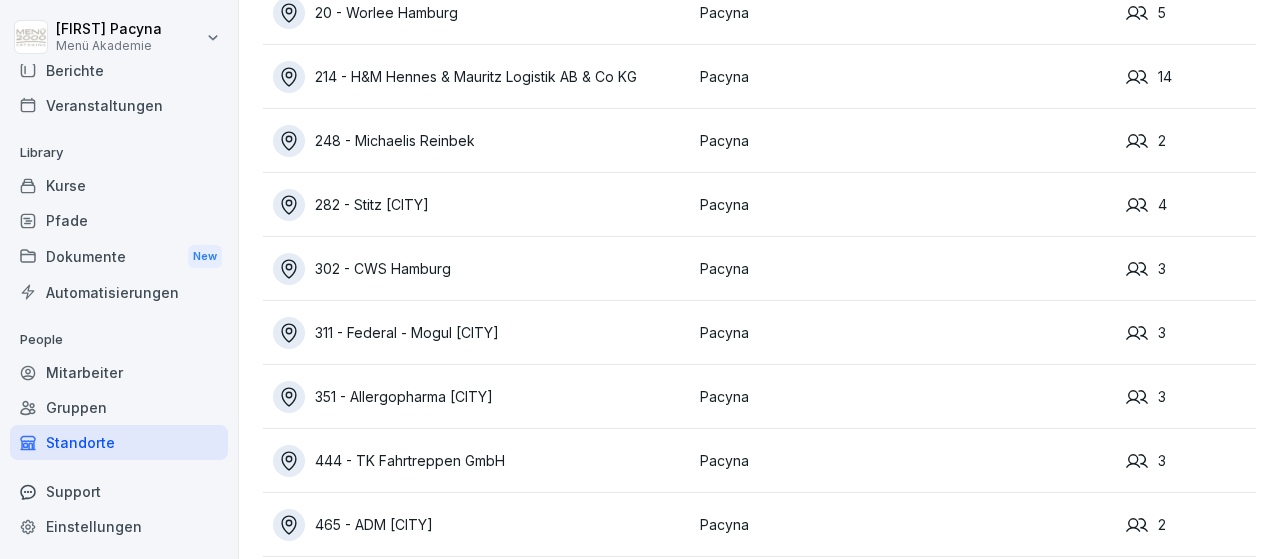 scroll, scrollTop: 0, scrollLeft: 0, axis: both 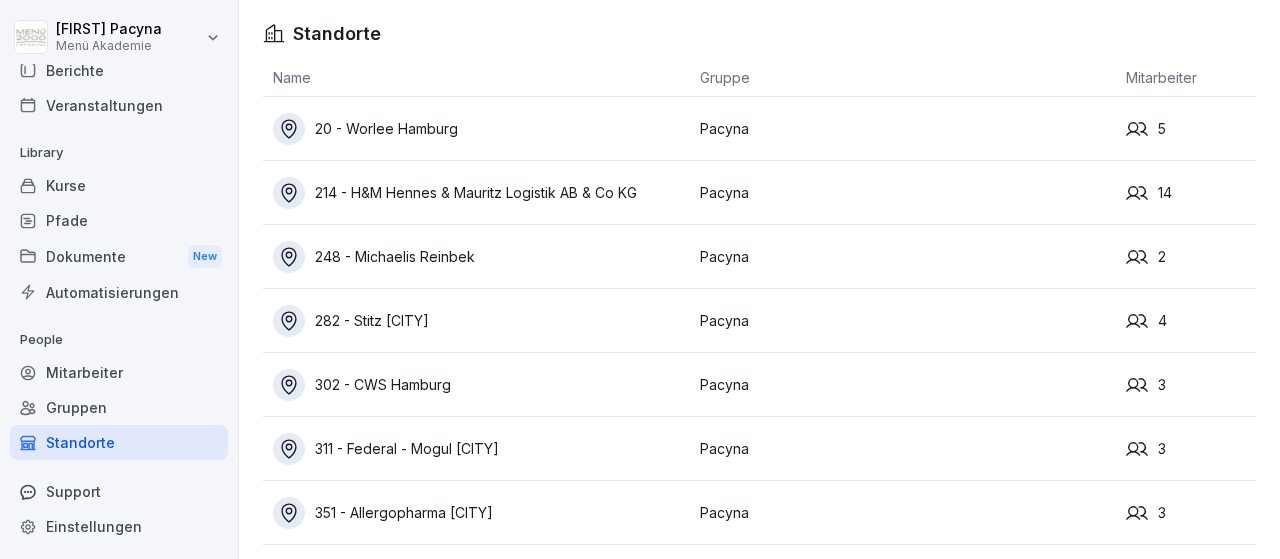 click on "282 - Stitz [CITY]" at bounding box center [481, 321] 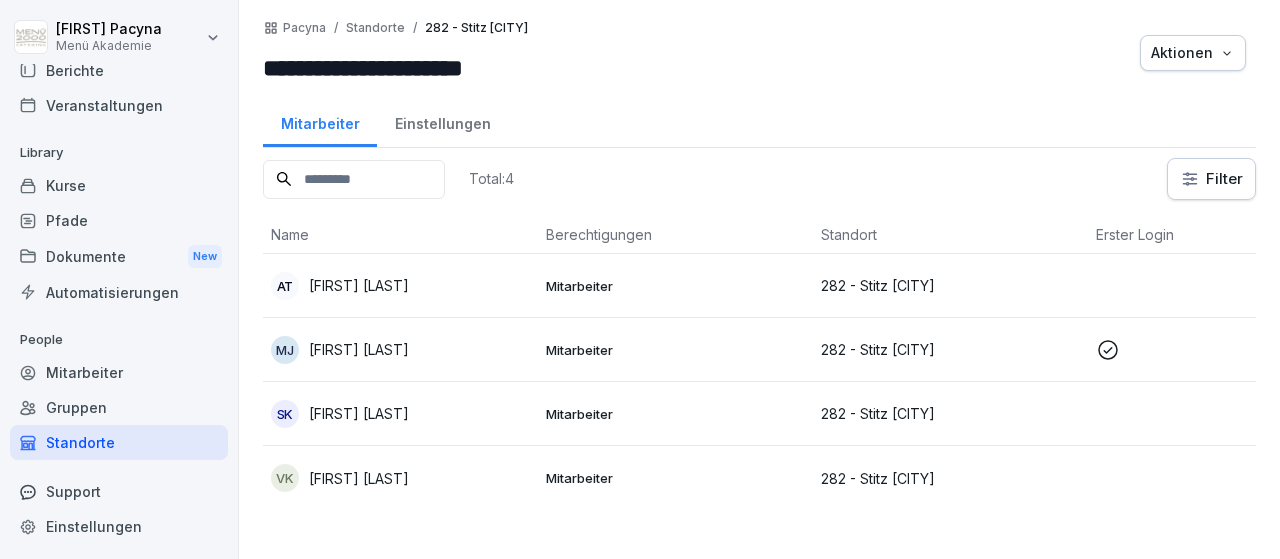 click on "[FIRST] [LAST]" at bounding box center [359, 285] 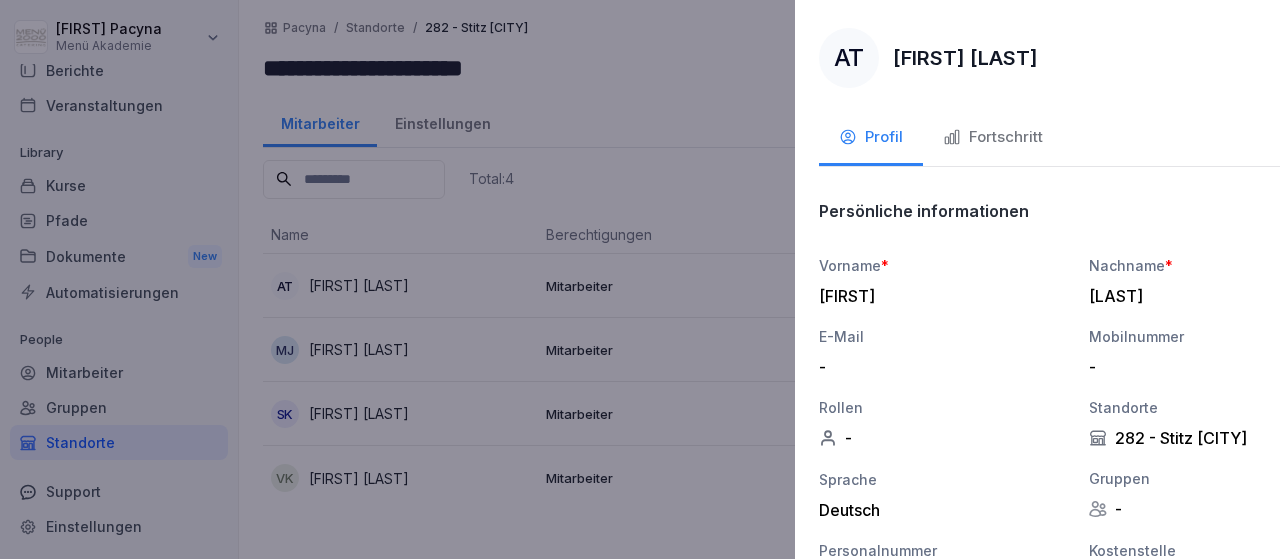 scroll, scrollTop: 118, scrollLeft: 0, axis: vertical 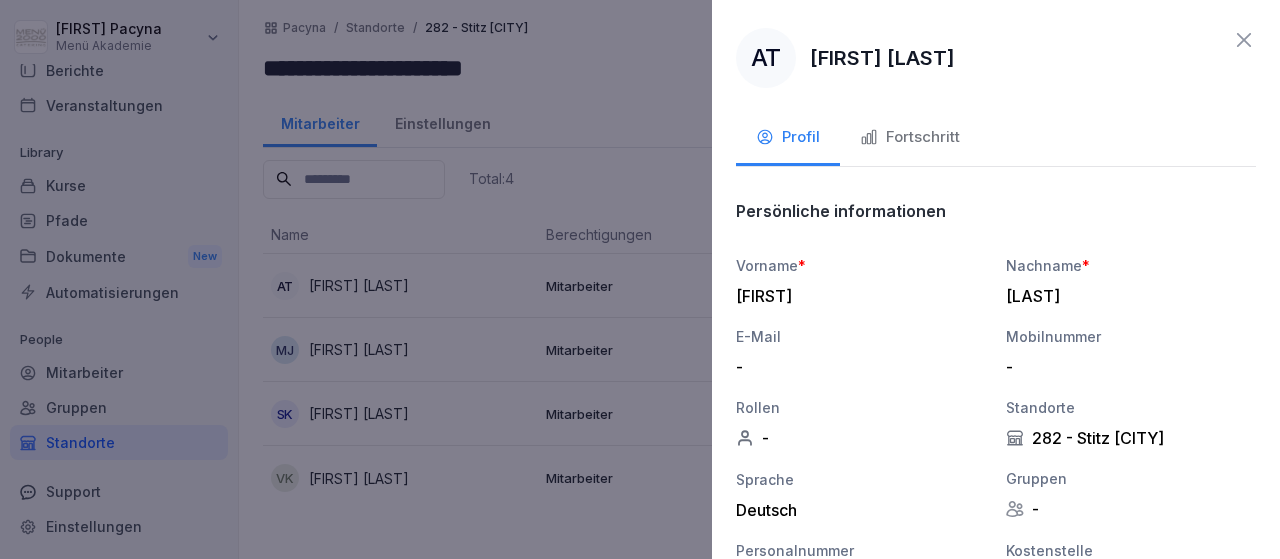 click on "Fortschritt" at bounding box center (910, 137) 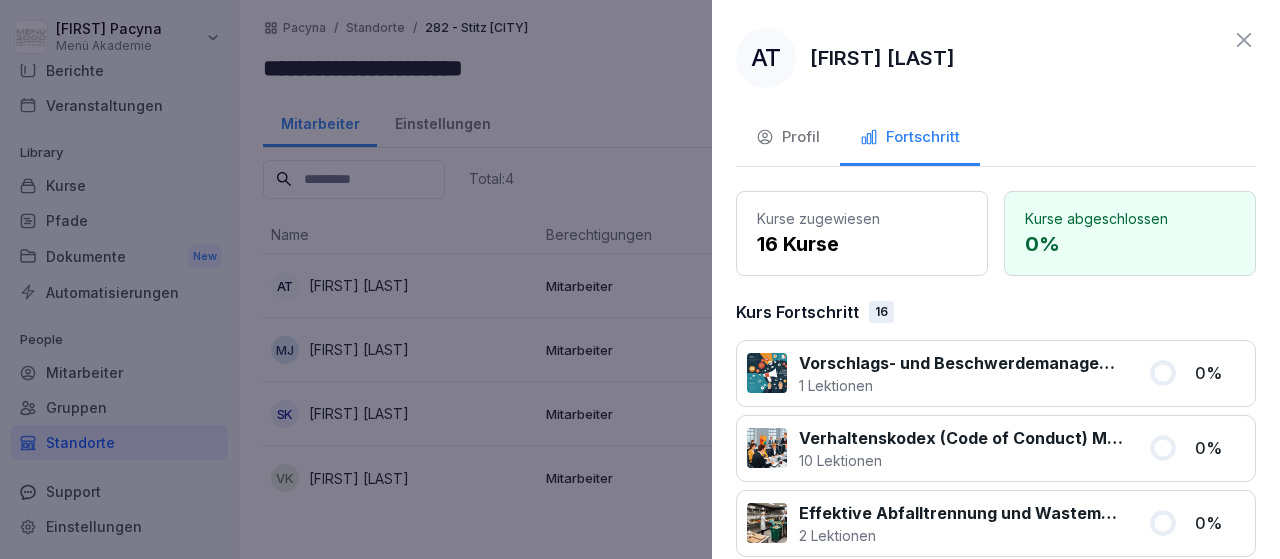 click 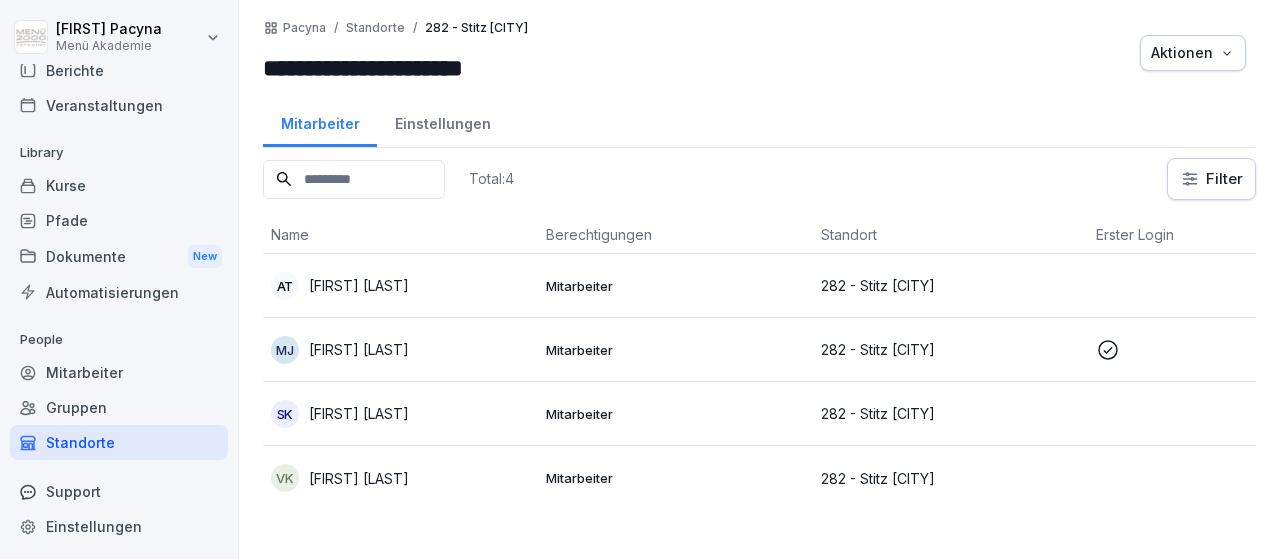 scroll, scrollTop: 118, scrollLeft: 0, axis: vertical 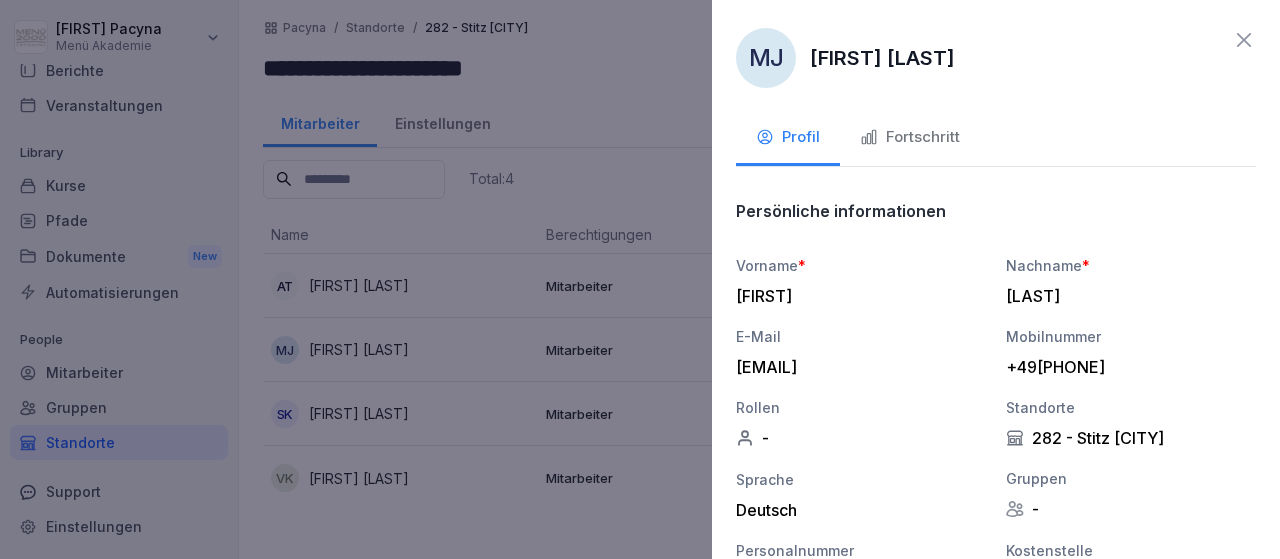 click on "Fortschritt" at bounding box center [910, 137] 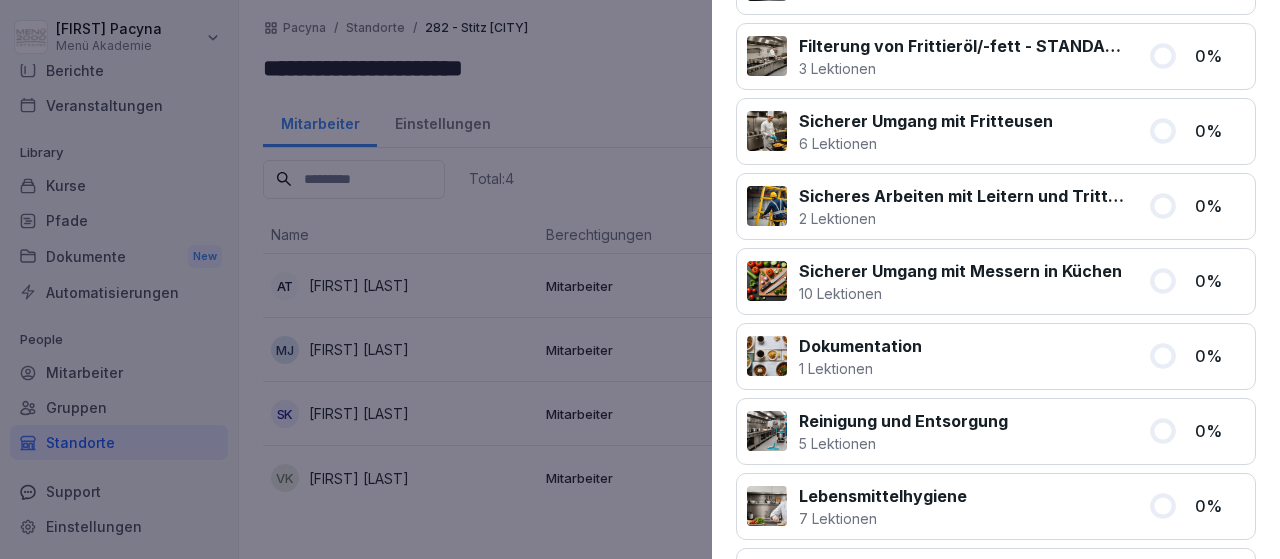 scroll, scrollTop: 1044, scrollLeft: 0, axis: vertical 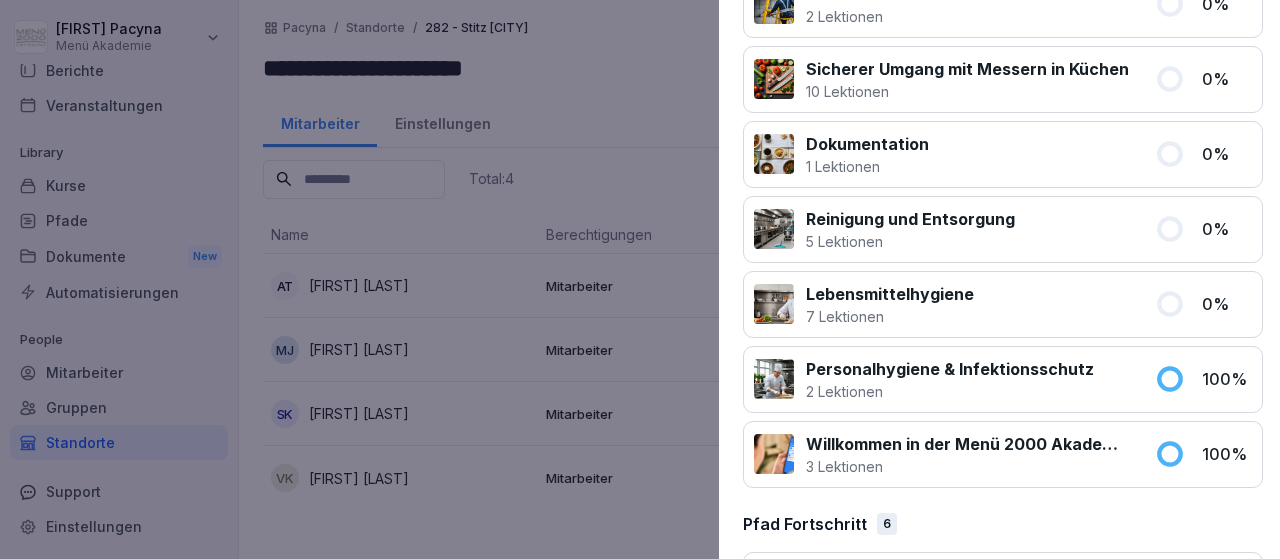 click at bounding box center [640, 279] 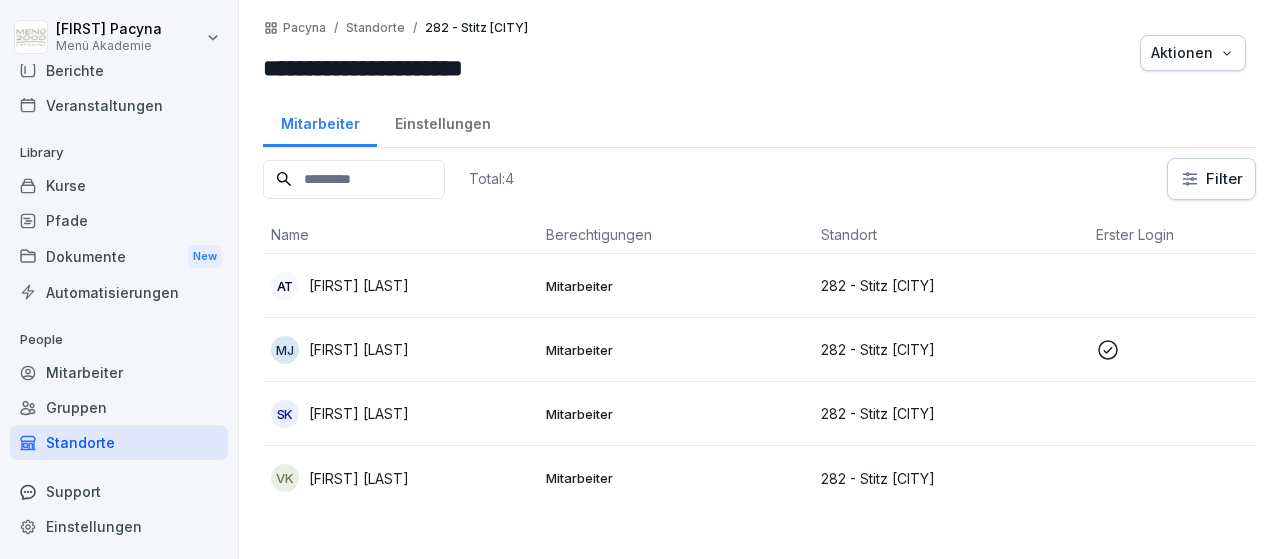 scroll, scrollTop: 118, scrollLeft: 0, axis: vertical 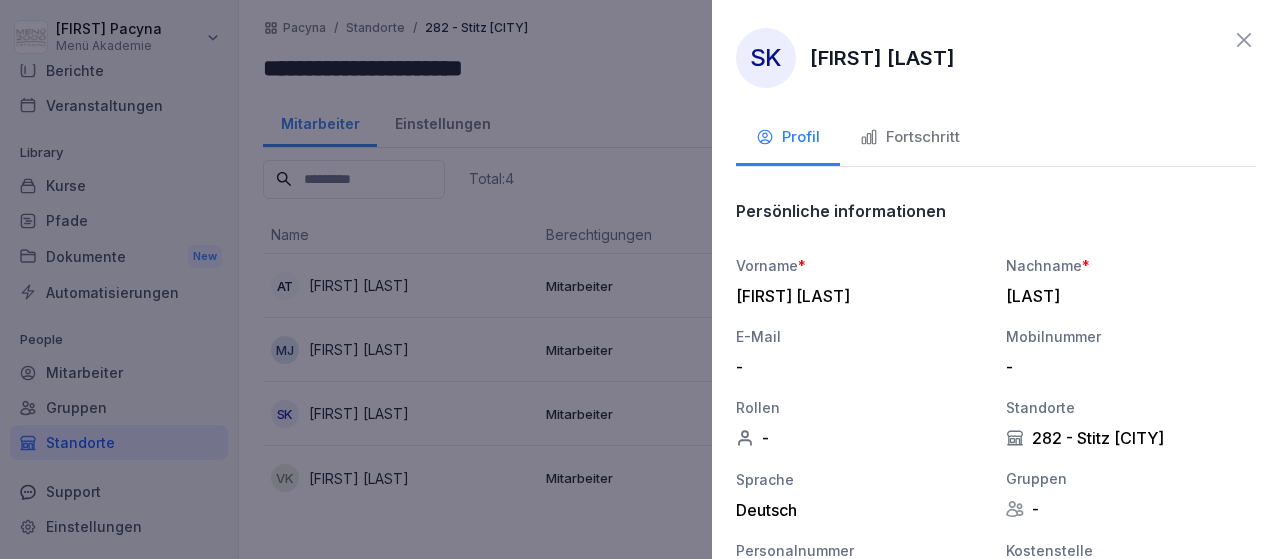click at bounding box center (640, 279) 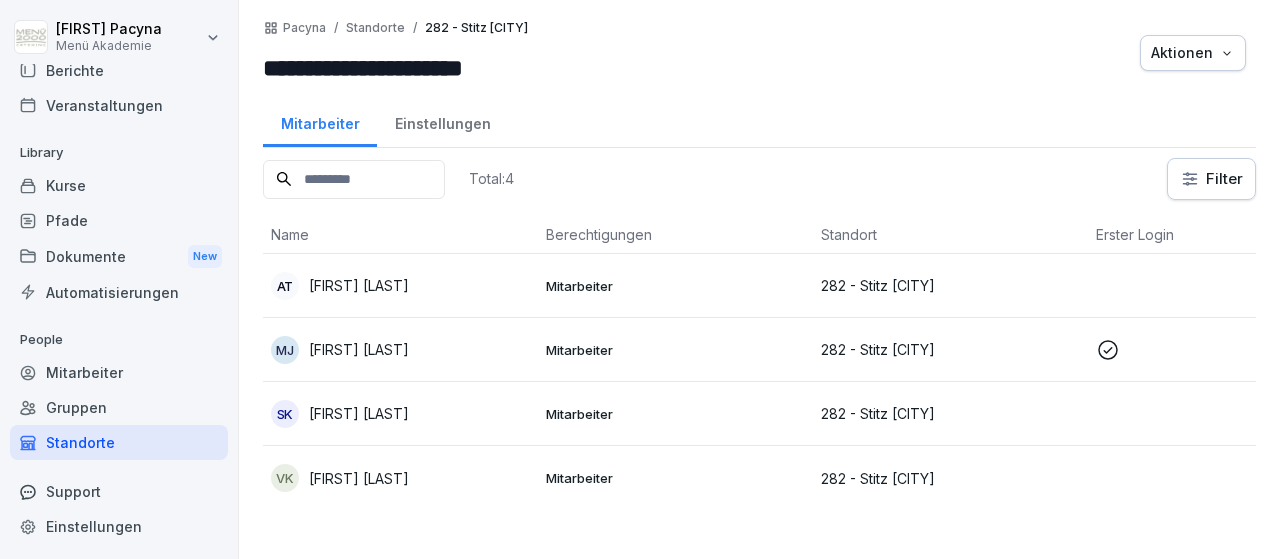 scroll, scrollTop: 118, scrollLeft: 0, axis: vertical 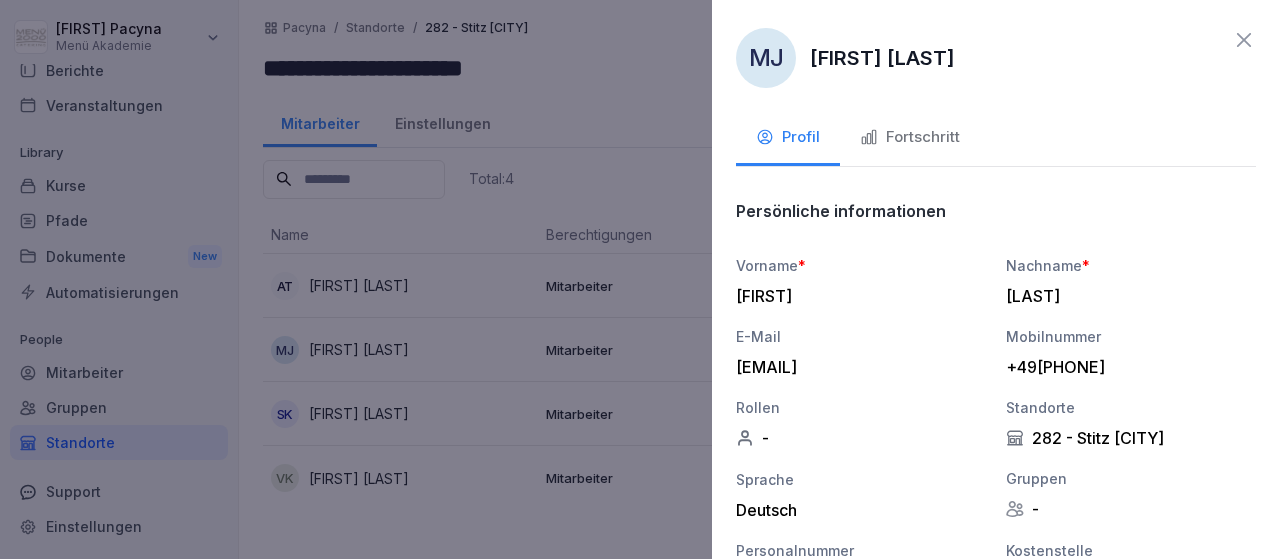 click on "Fortschritt" at bounding box center (910, 137) 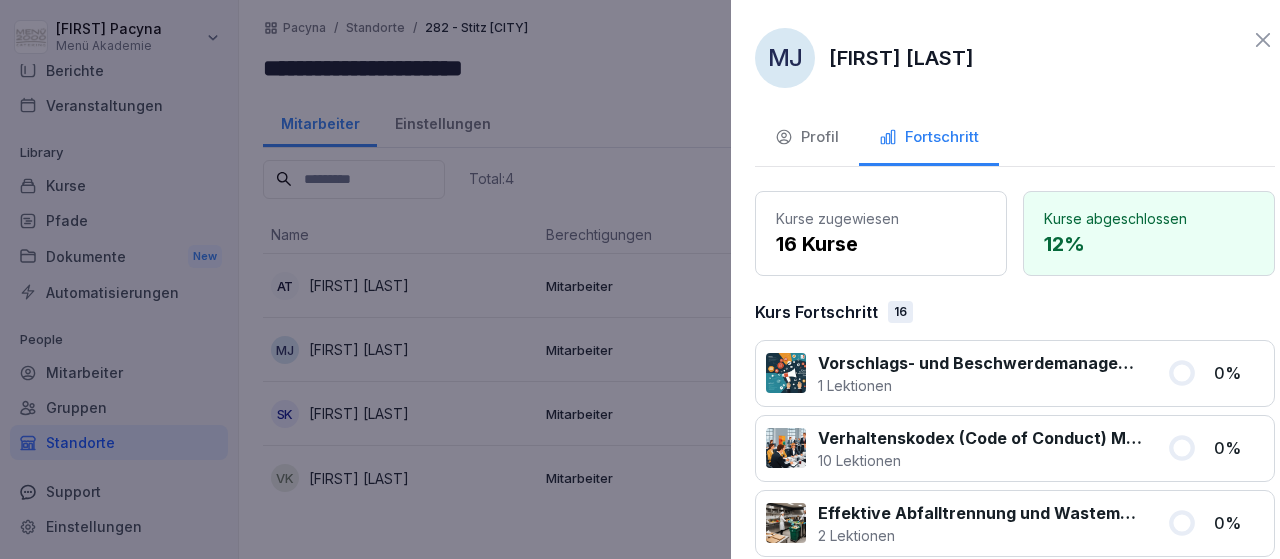 click at bounding box center (640, 279) 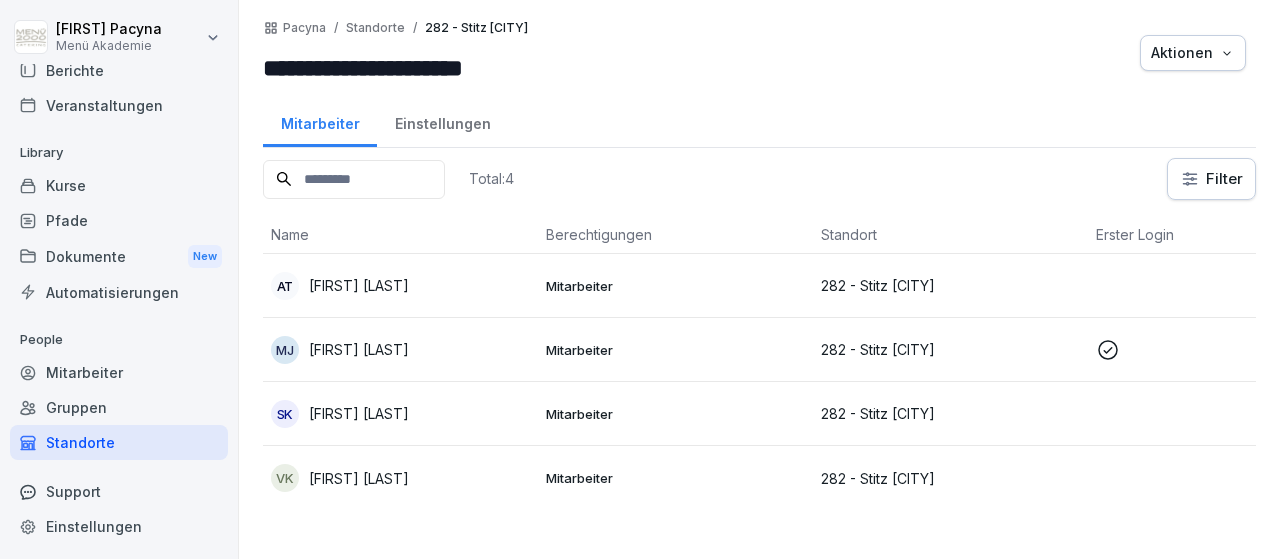 click on "[FIRST] [LAST]" at bounding box center (359, 413) 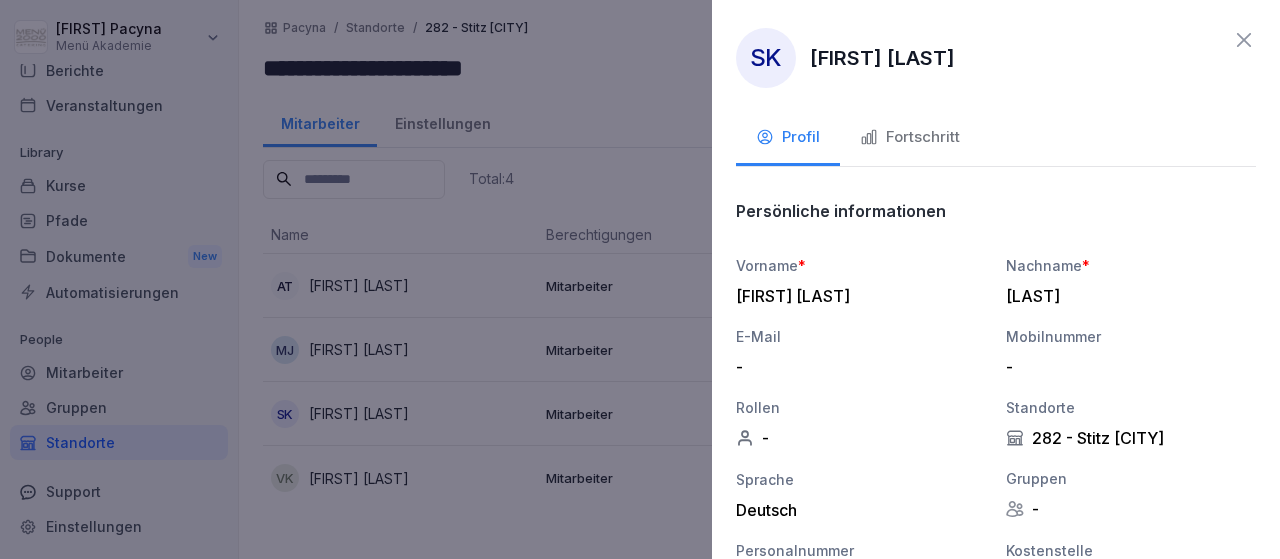 click on "Fortschritt" at bounding box center (910, 137) 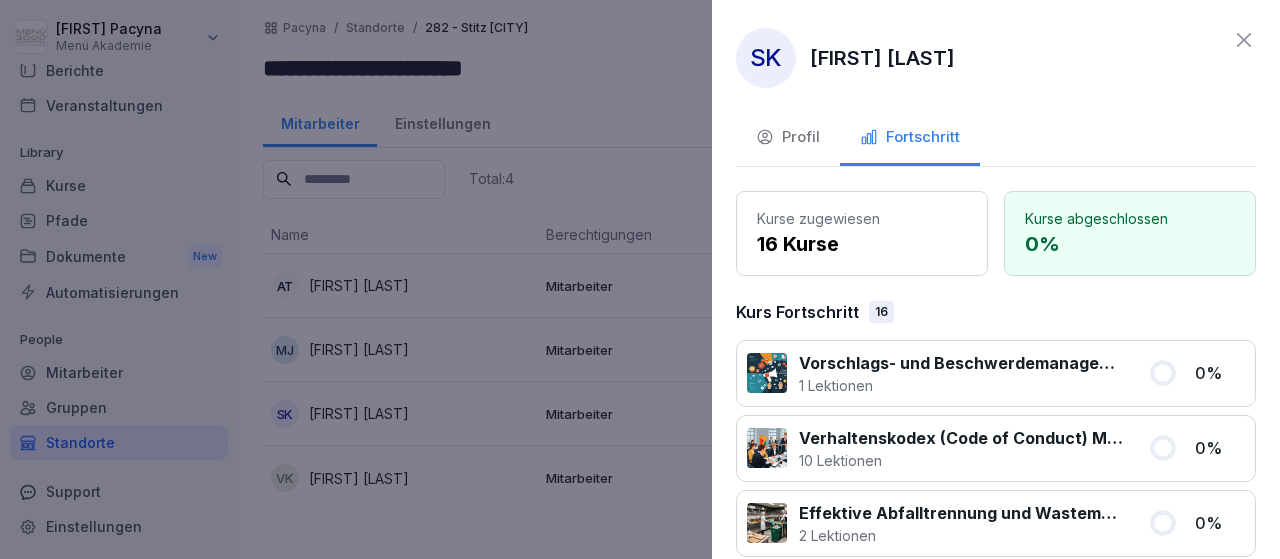 click on "SK [FIRST] [LAST] Profil Fortschritt Kurse zugewiesen 16 Kurse Kurse abgeschlossen 0 % Kurs Fortschritt 16 Vorschlags- und Beschwerdemanagement bei Menü 2000 1 Lektionen 0 % Verhaltenskodex (Code of Conduct) Menü 2000 10 Lektionen 0 % Effektive Abfalltrennung und Wastemanagement im Catering 2 Lektionen 0 % Dokumentation und Notfallmaßnahmen bei Fritteusen 3 Lektionen 0 %  Reinigung von Fritteusen und Dunstabzugshauben 3 Lektionen 0 % 🍟 Nachfüllen und Austausch des Frittieröl/-fettes 3 Lektionen 0 % Erkennung von verdorbenem Fett  4 Lektionen 0 % Filterung von Frittieröl/-fett - STANDARD ohne Vito  3 Lektionen 0 % Sicherer Umgang mit Fritteusen  6 Lektionen 0 % Sicheres Arbeiten mit Leitern und Tritten 2 Lektionen 0 % Sicherer Umgang mit Messern in Küchen 10 Lektionen 0 % Dokumentation 1 Lektionen 0 % Reinigung und Entsorgung  5 Lektionen 0 % Lebensmittelhygiene  7 Lektionen 0 % Personalhygiene & Infektionsschutz 2 Lektionen 0 % Willkommen in der Menü 2000 Akademie mit Bounti!  3 Lektionen 0 %" at bounding box center [996, 58] 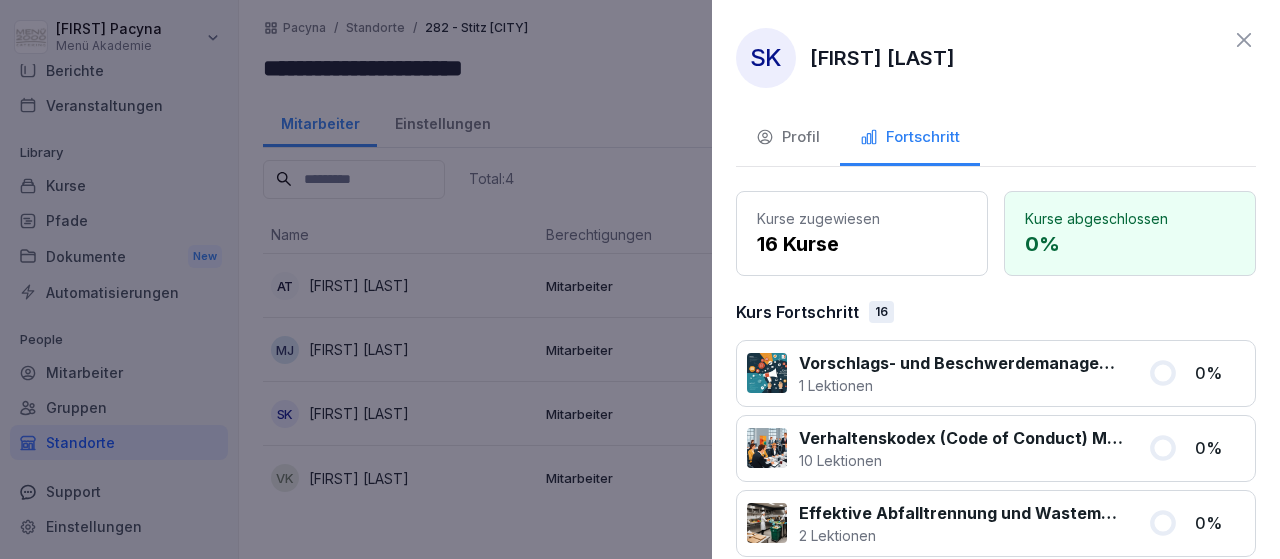click 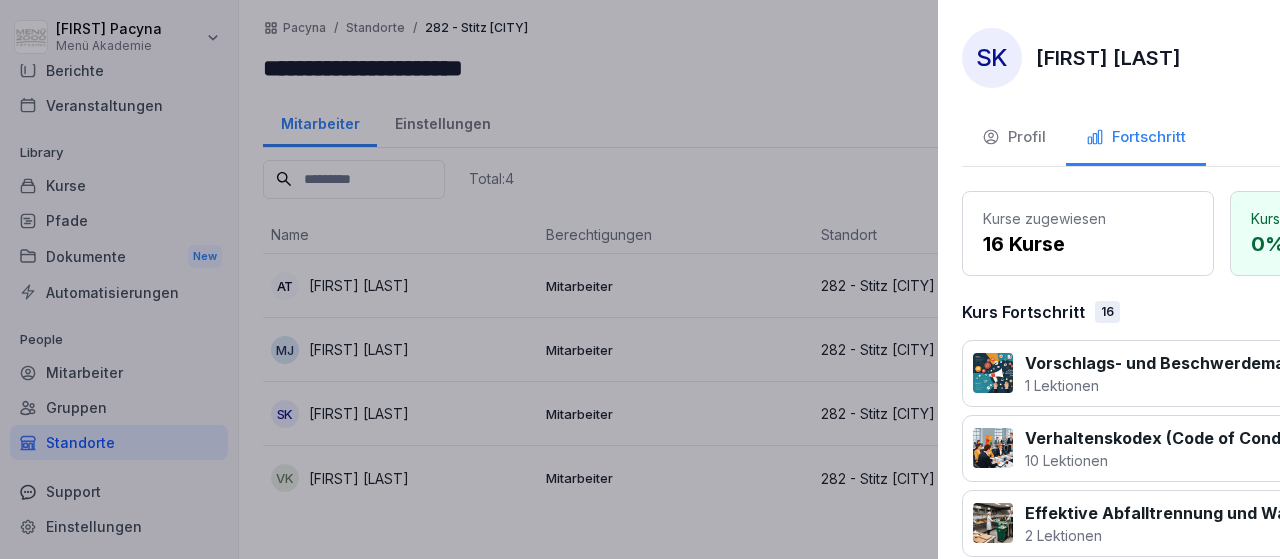 scroll, scrollTop: 118, scrollLeft: 0, axis: vertical 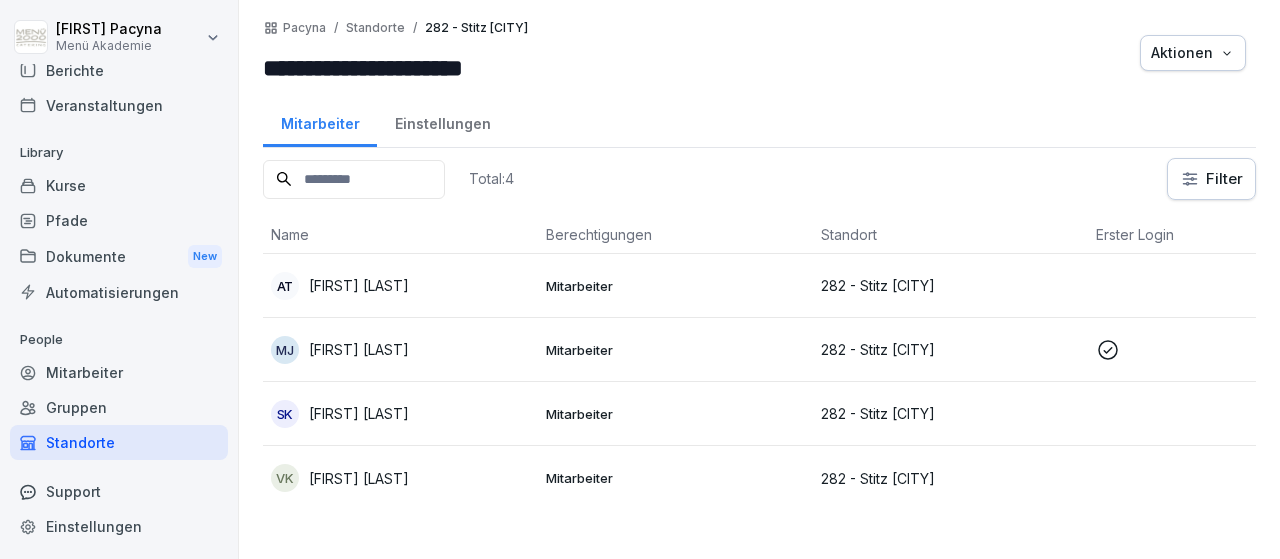 click on "[FIRST] [LAST]" at bounding box center (359, 478) 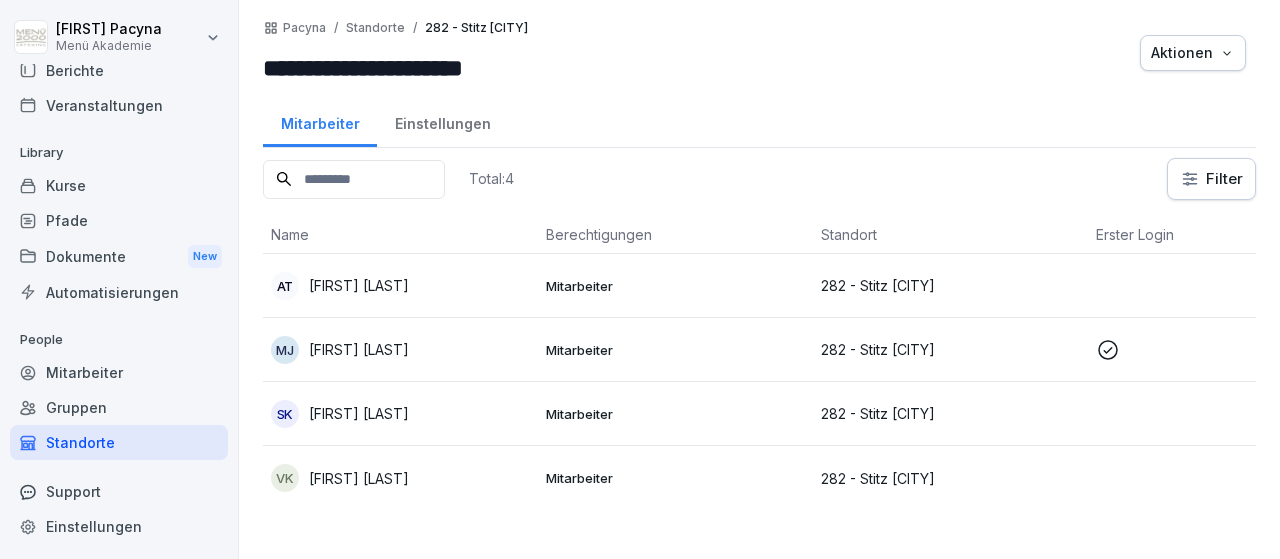 scroll, scrollTop: 118, scrollLeft: 0, axis: vertical 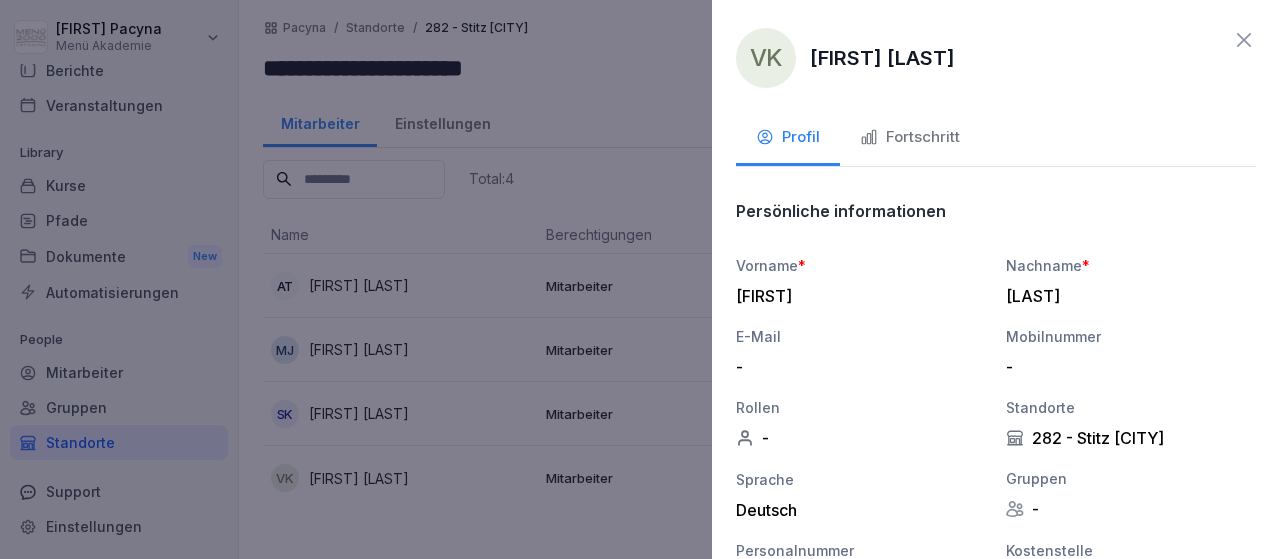 click on "Fortschritt" at bounding box center [910, 137] 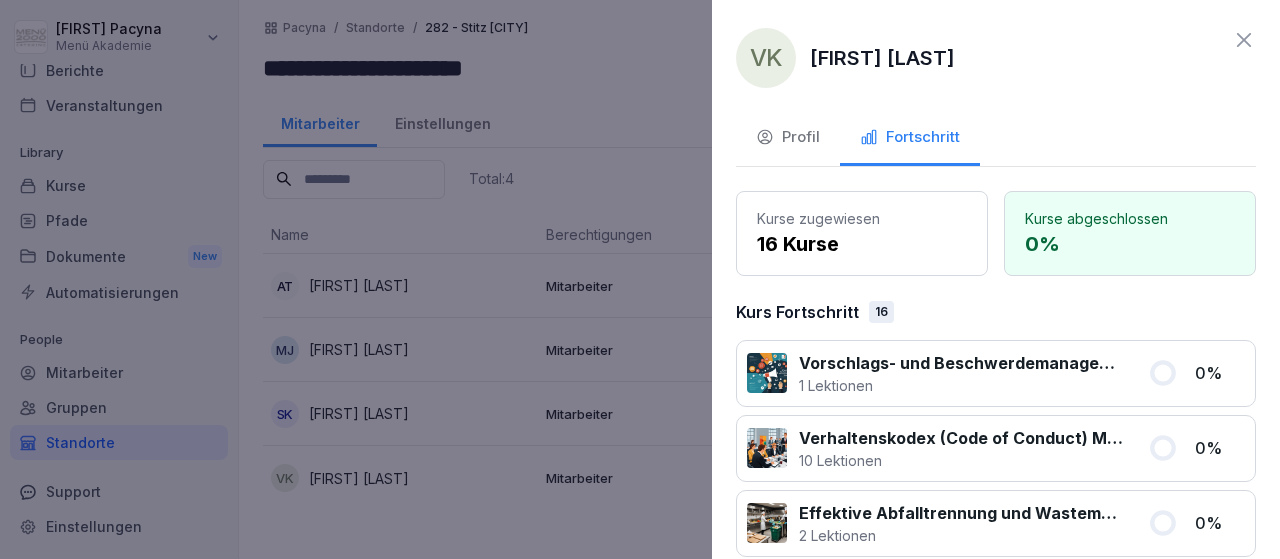 click 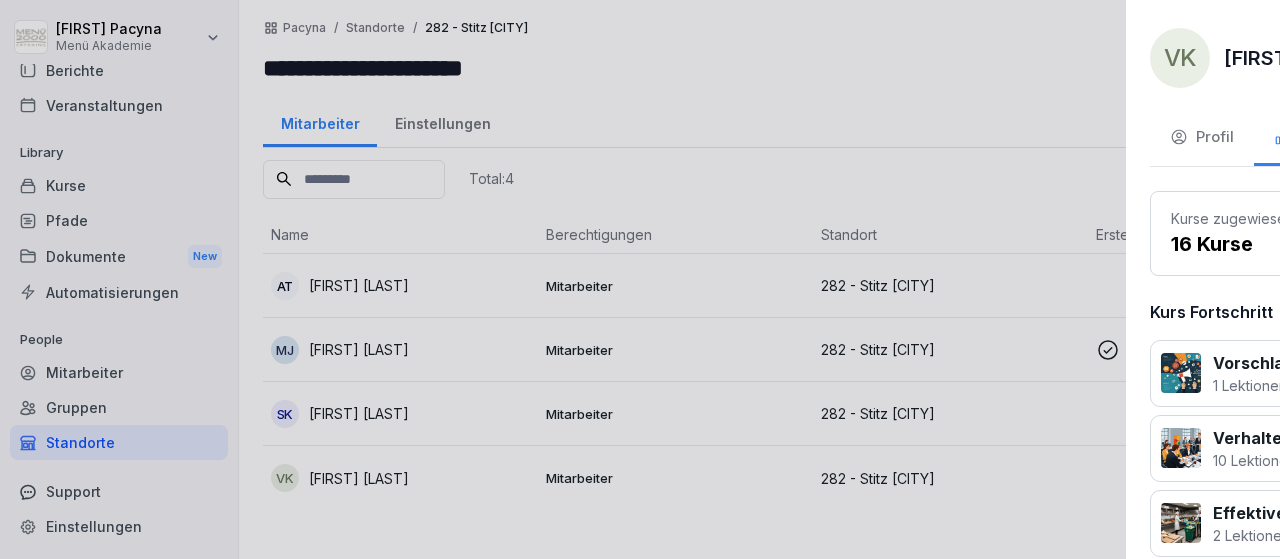 scroll, scrollTop: 118, scrollLeft: 0, axis: vertical 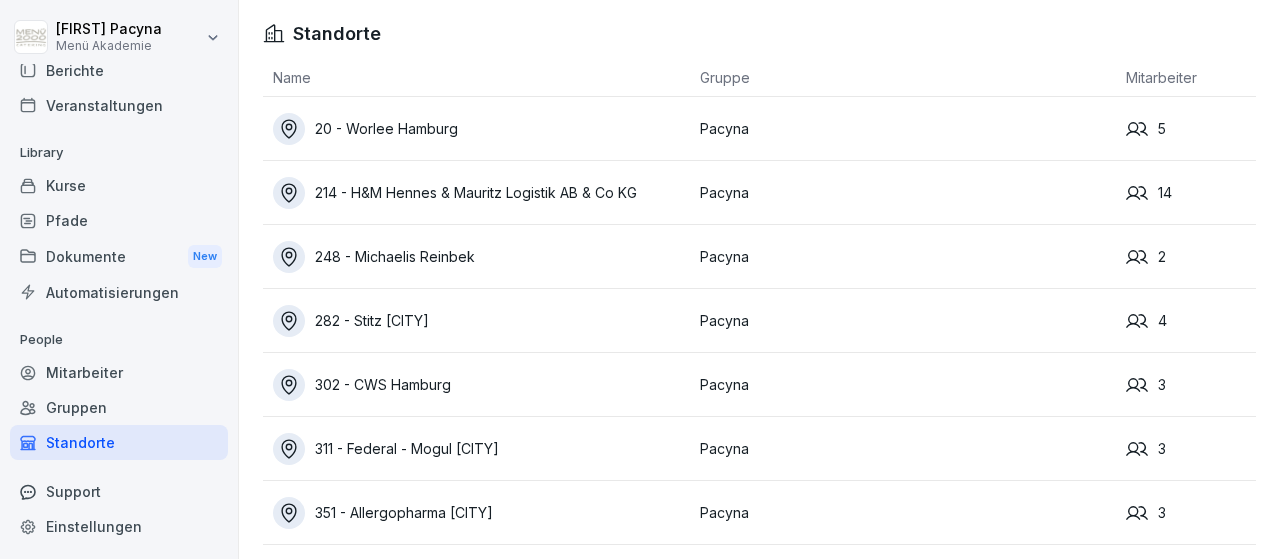 click on "214 - H&M Hennes & Mauritz Logistik AB & Co KG" at bounding box center [481, 193] 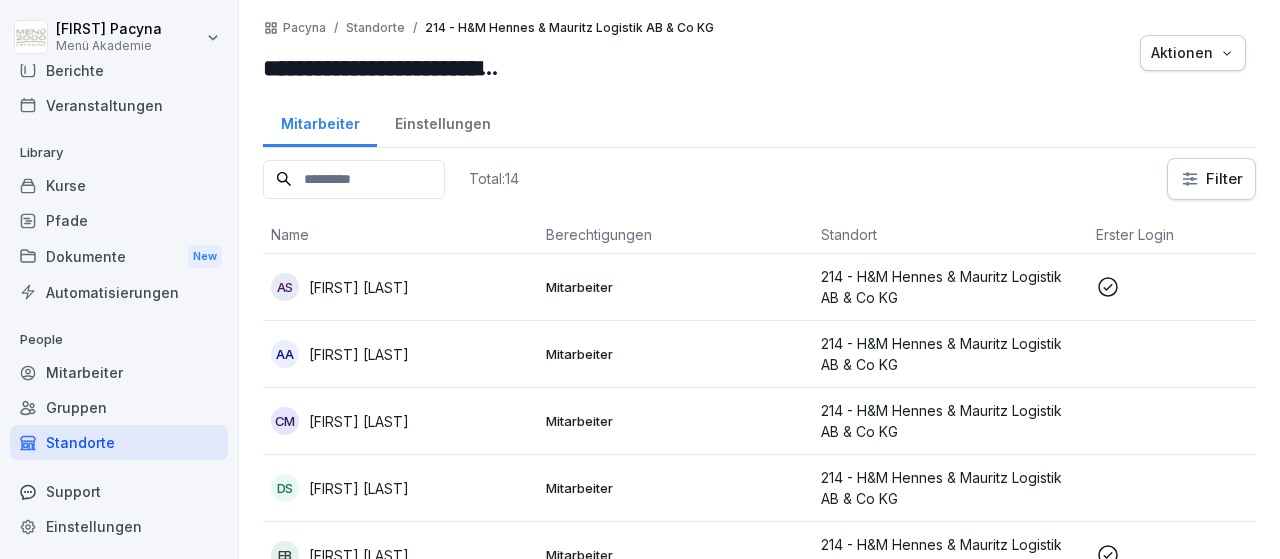 click on "[FIRST] [LAST]" at bounding box center (359, 287) 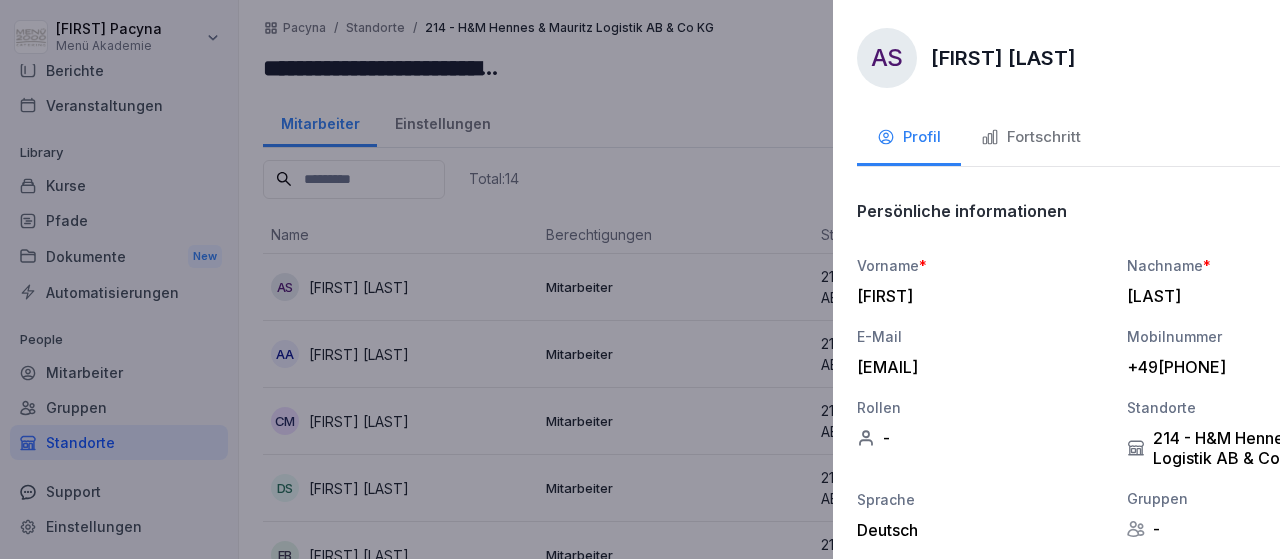 scroll, scrollTop: 118, scrollLeft: 0, axis: vertical 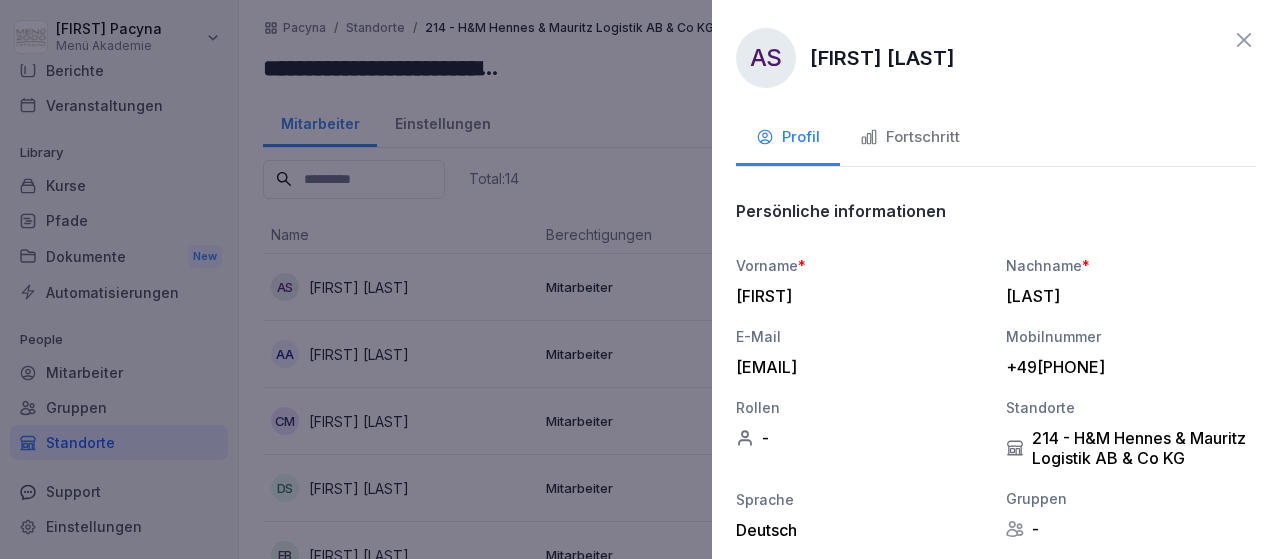 click on "Fortschritt" at bounding box center (910, 137) 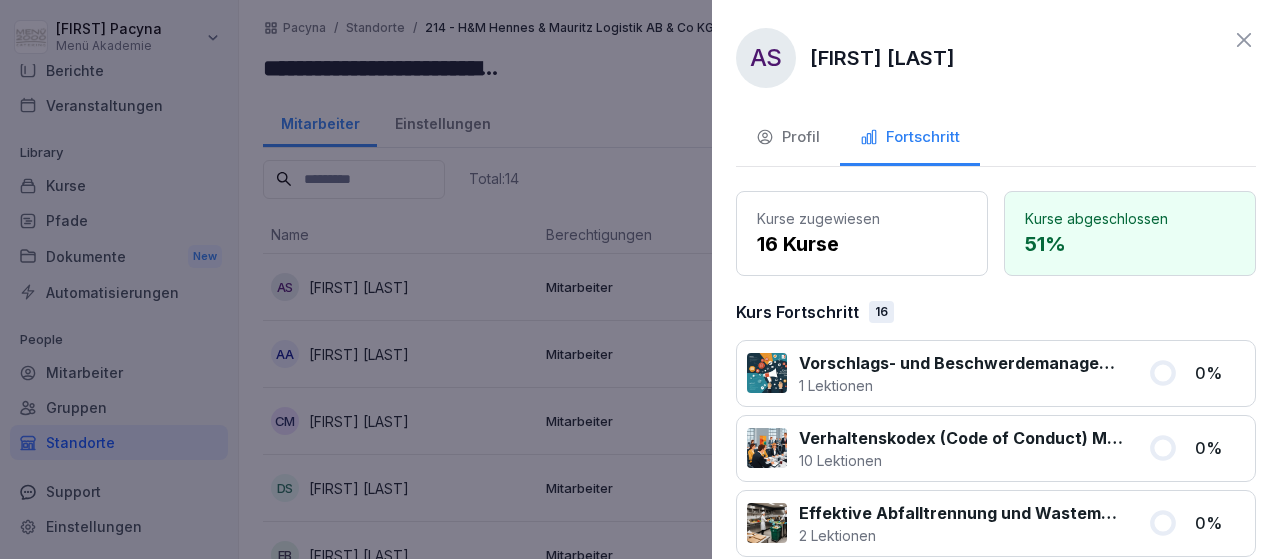 click 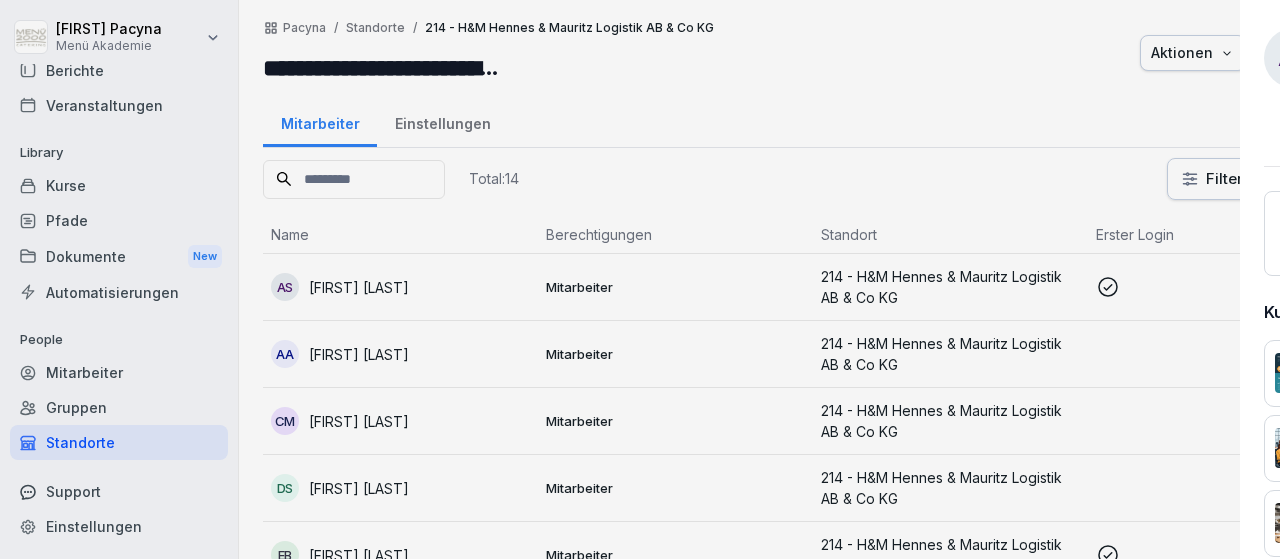 scroll, scrollTop: 118, scrollLeft: 0, axis: vertical 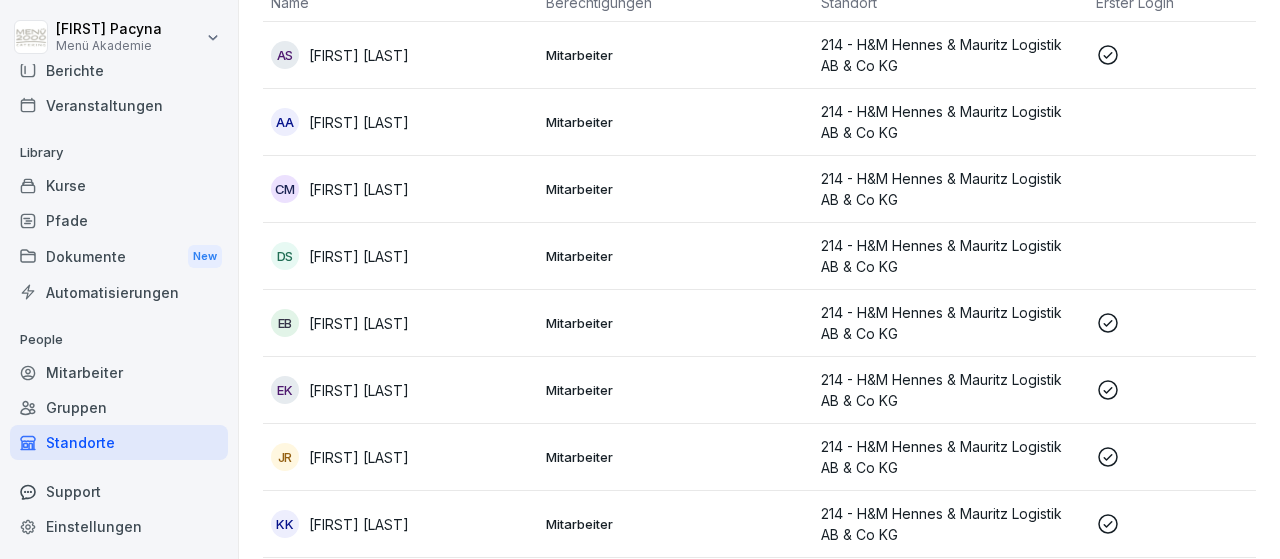 click on "[FIRST] [LAST]" at bounding box center (359, 323) 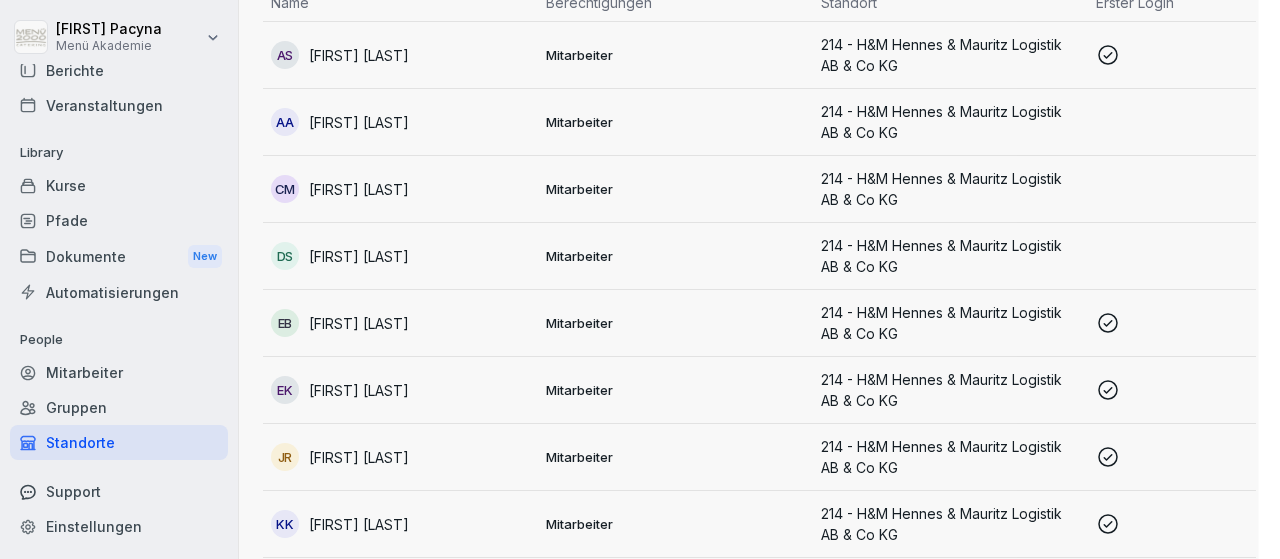 scroll, scrollTop: 118, scrollLeft: 0, axis: vertical 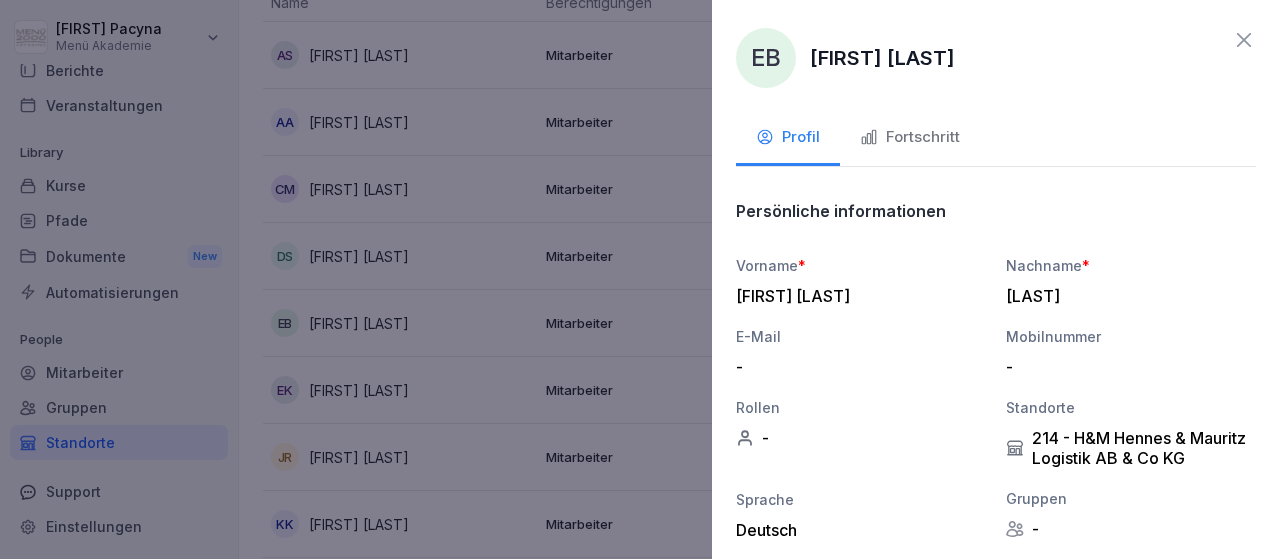 click 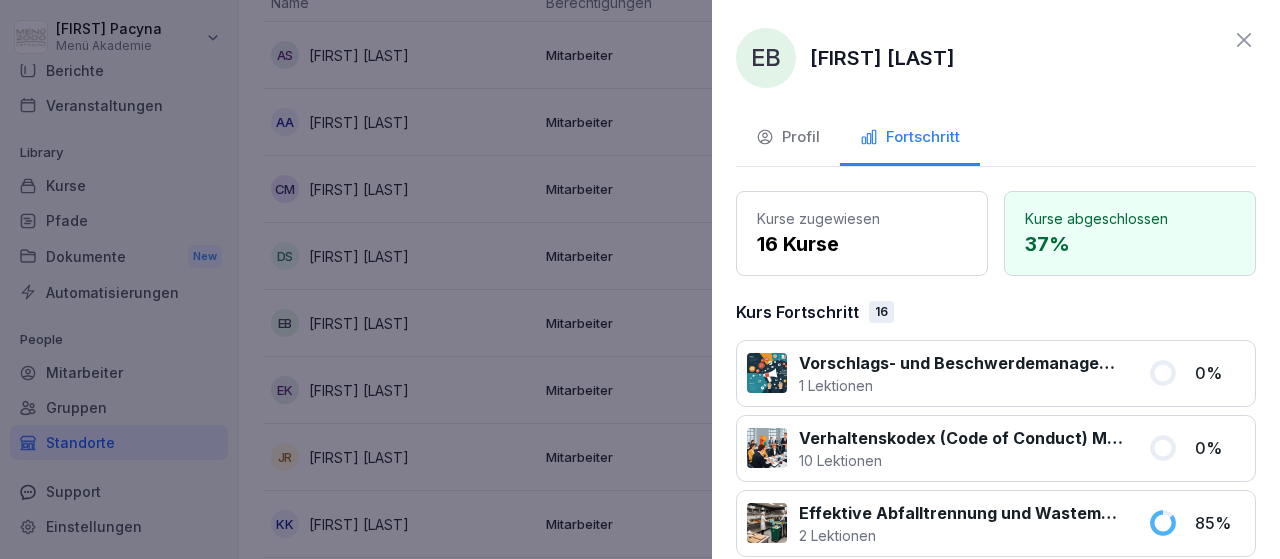 click 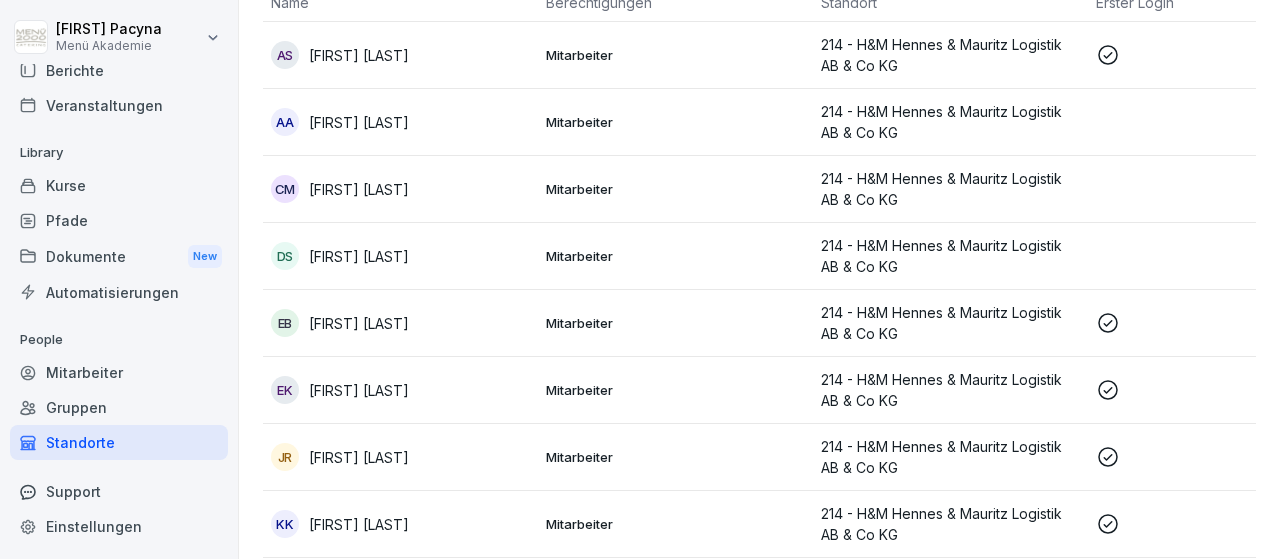 scroll, scrollTop: 118, scrollLeft: 0, axis: vertical 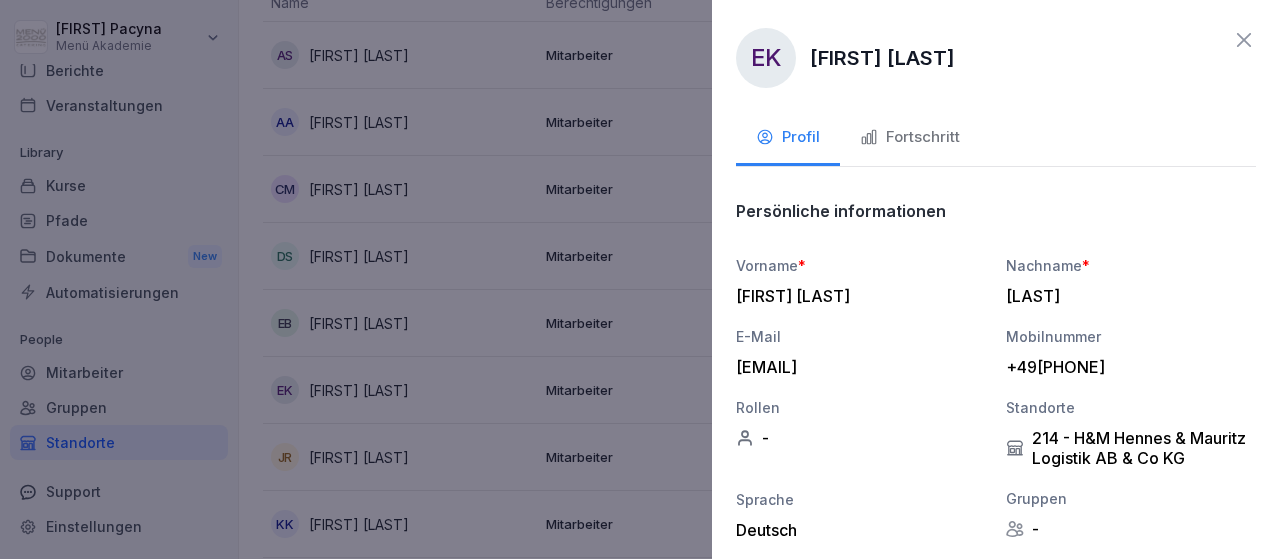 click on "Fortschritt" at bounding box center [910, 137] 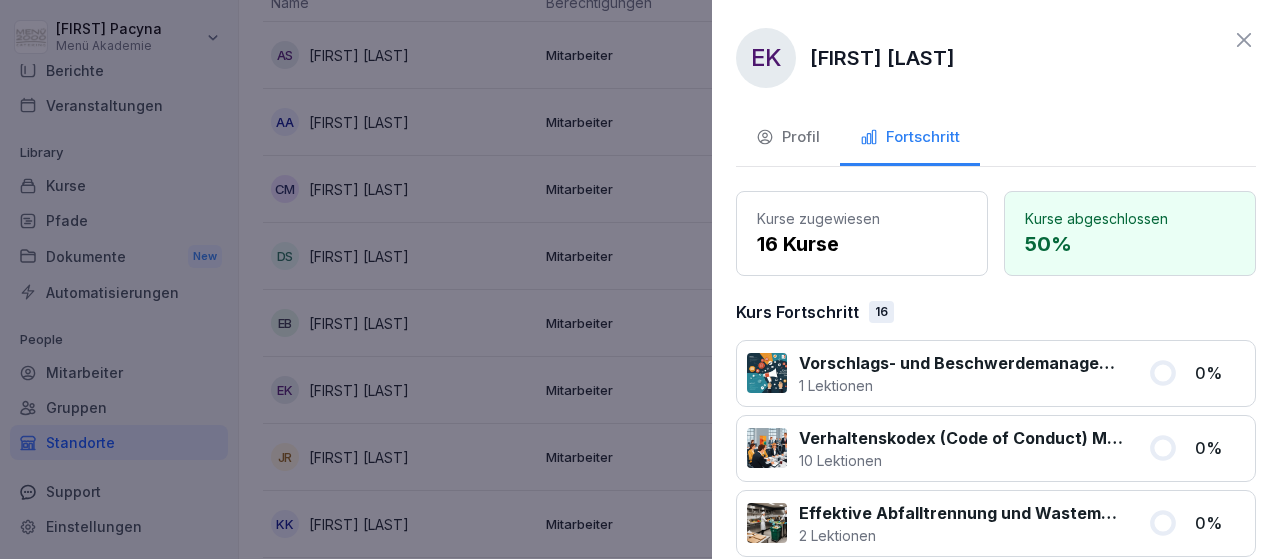 click 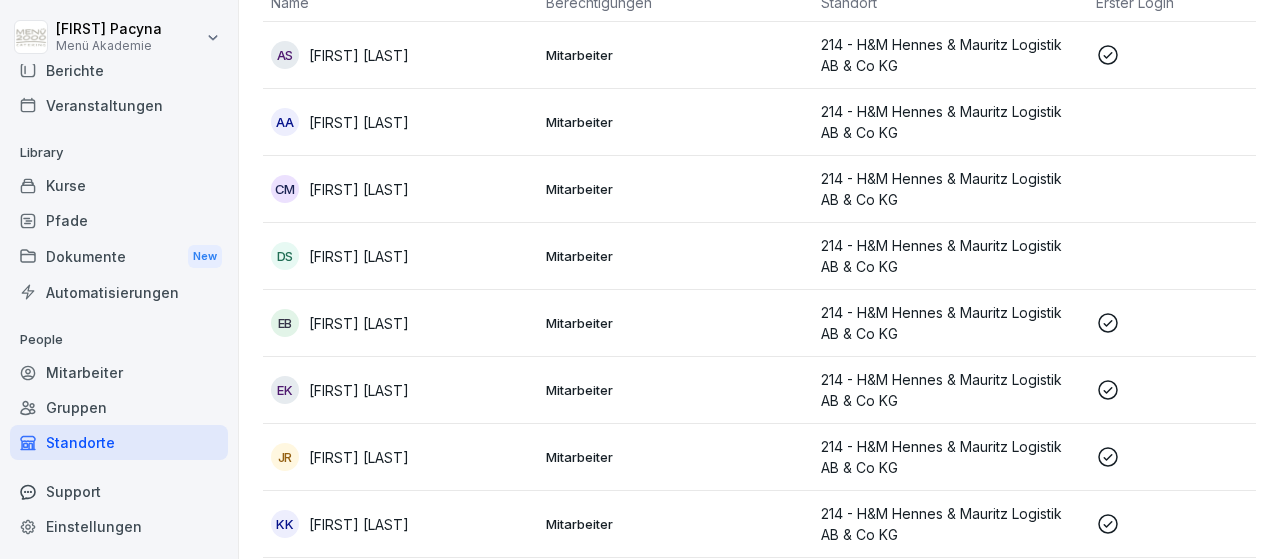 scroll, scrollTop: 118, scrollLeft: 0, axis: vertical 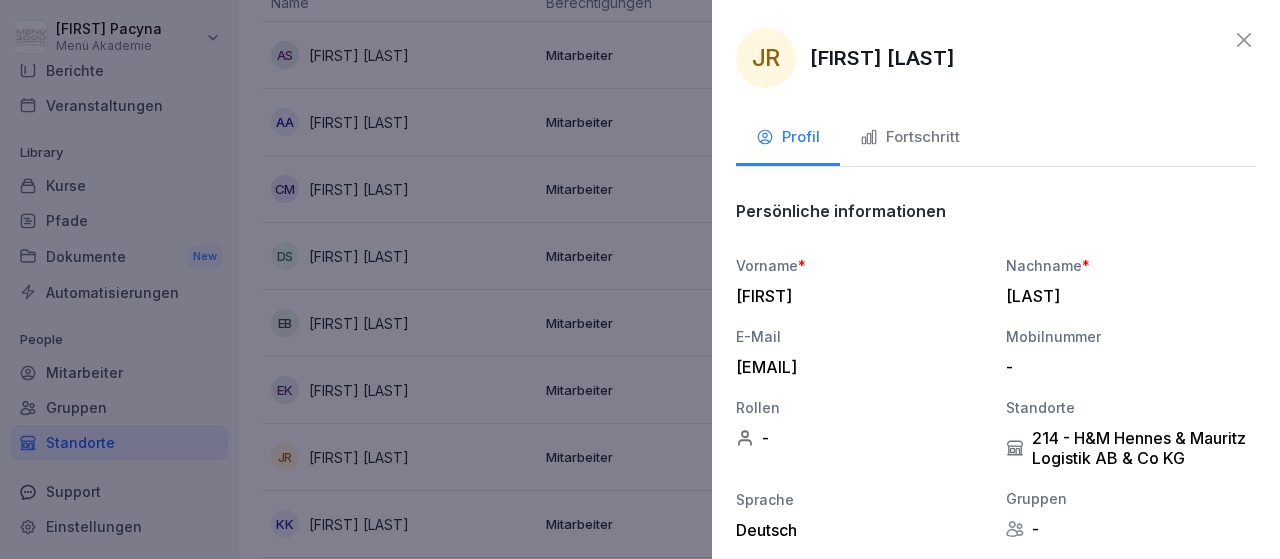 click on "Fortschritt" at bounding box center (910, 137) 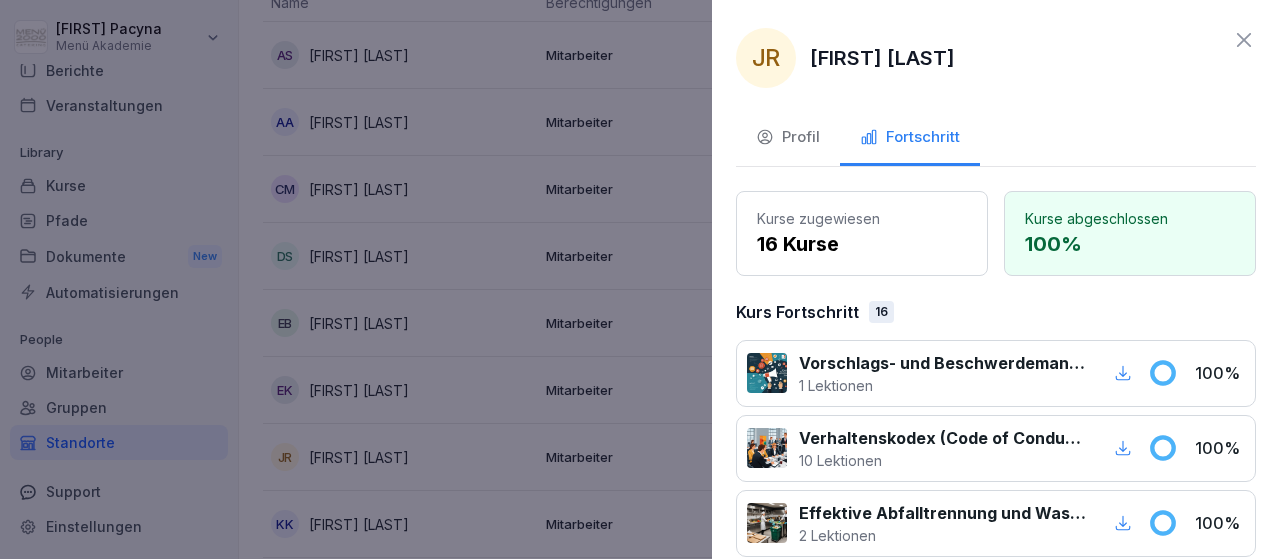 click 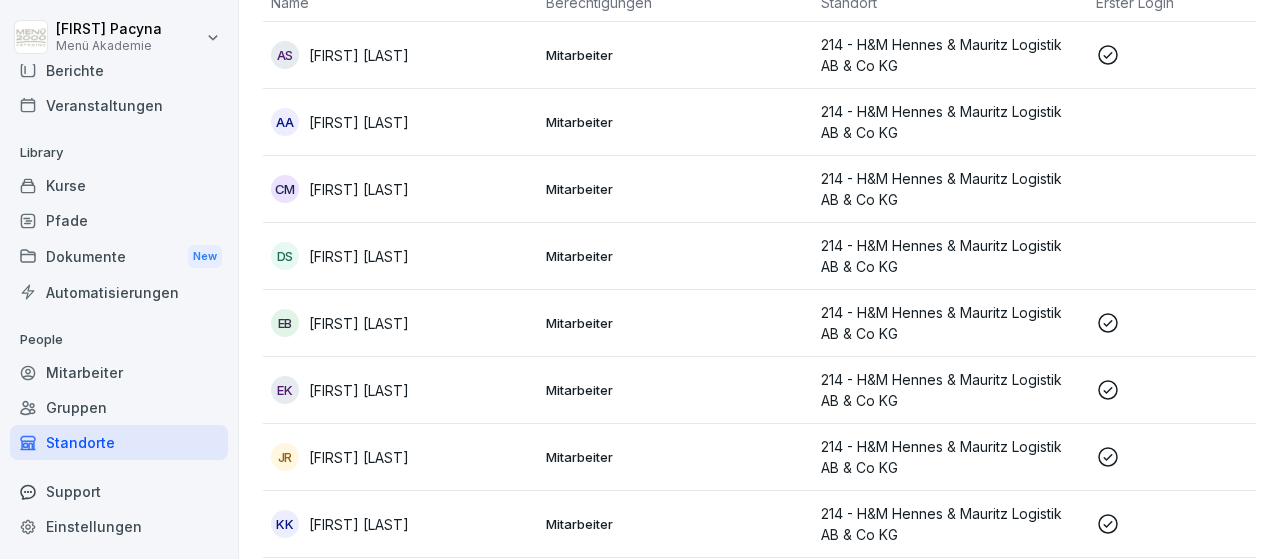 scroll, scrollTop: 118, scrollLeft: 0, axis: vertical 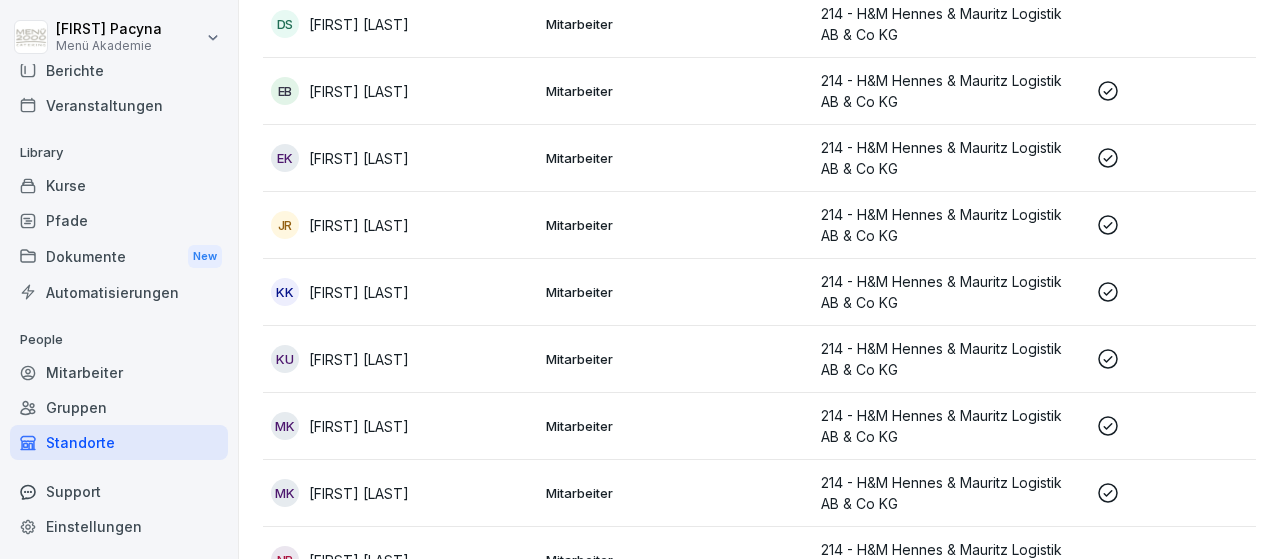 click on "[FIRST] [LAST]" at bounding box center [359, 359] 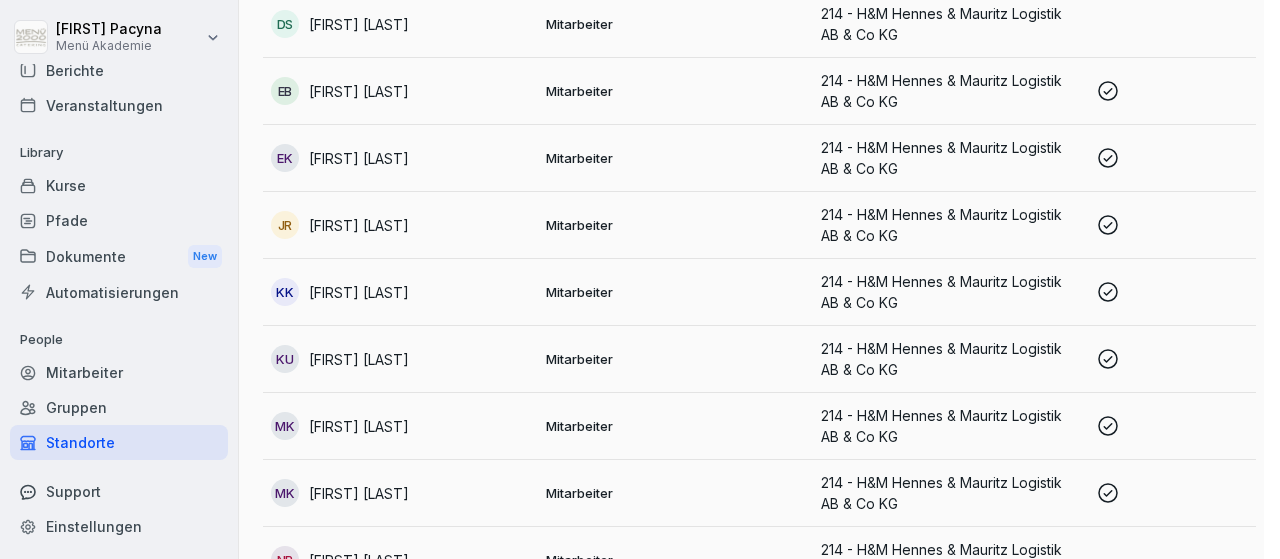 scroll, scrollTop: 118, scrollLeft: 0, axis: vertical 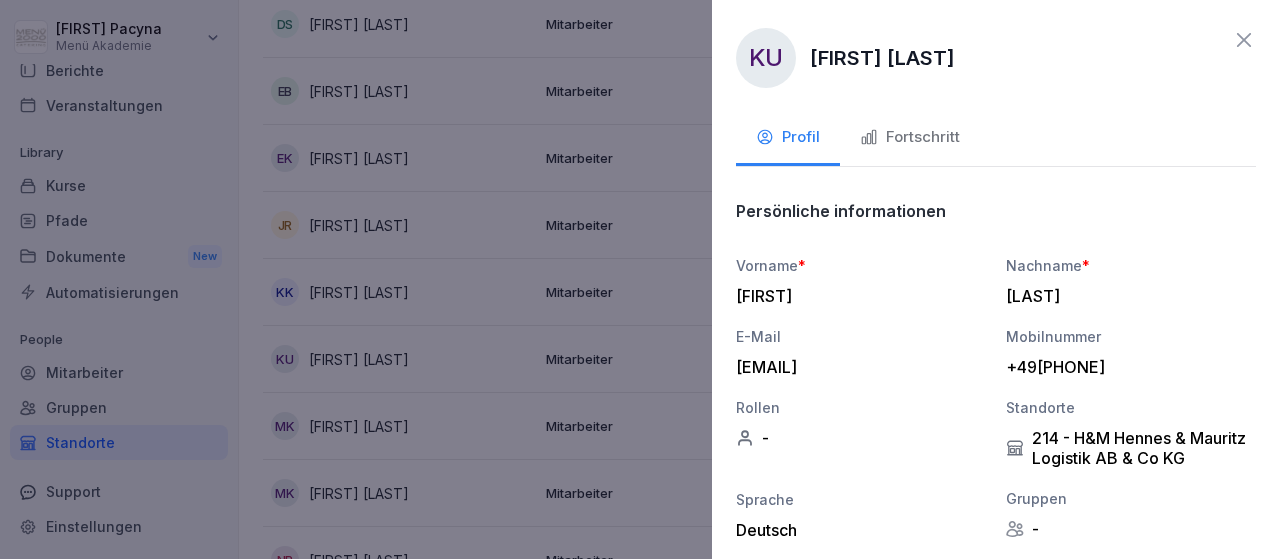 click on "Fortschritt" at bounding box center (910, 137) 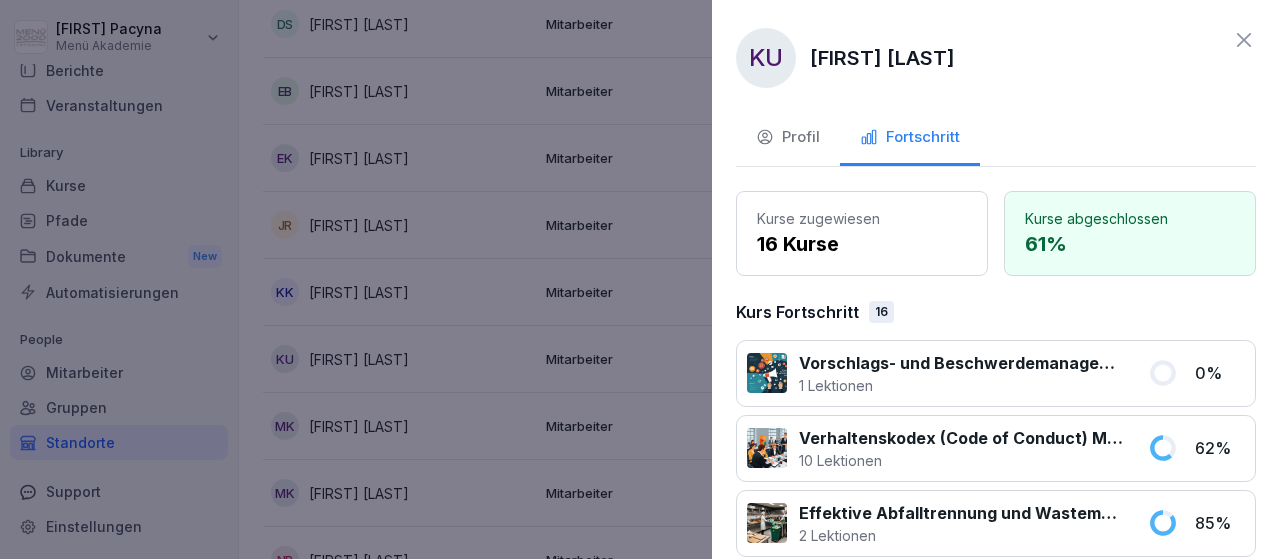 click 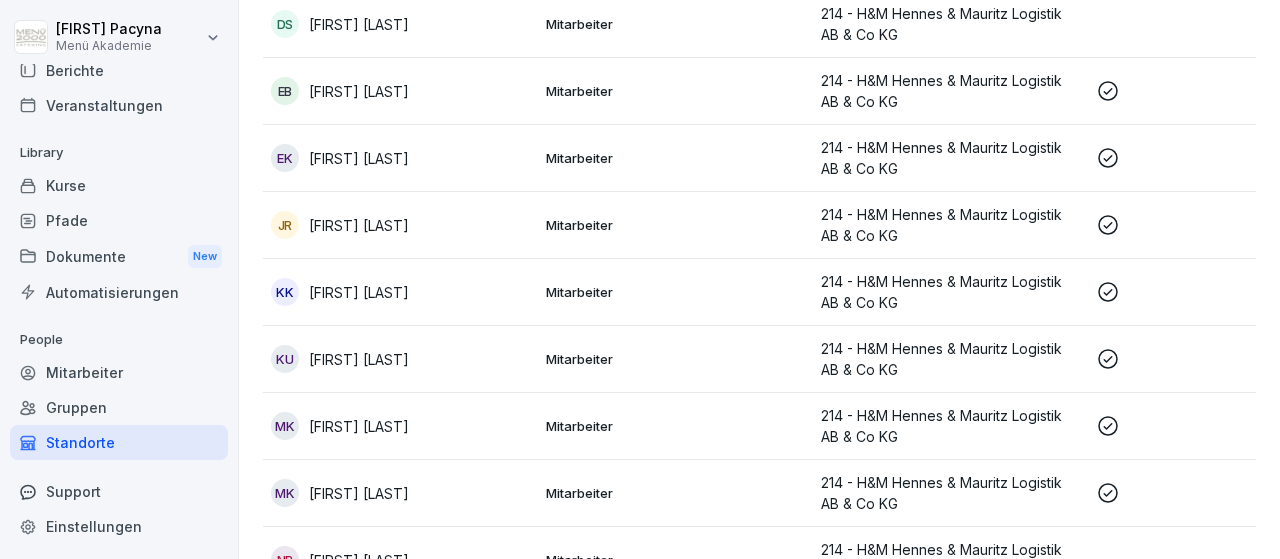 scroll, scrollTop: 118, scrollLeft: 0, axis: vertical 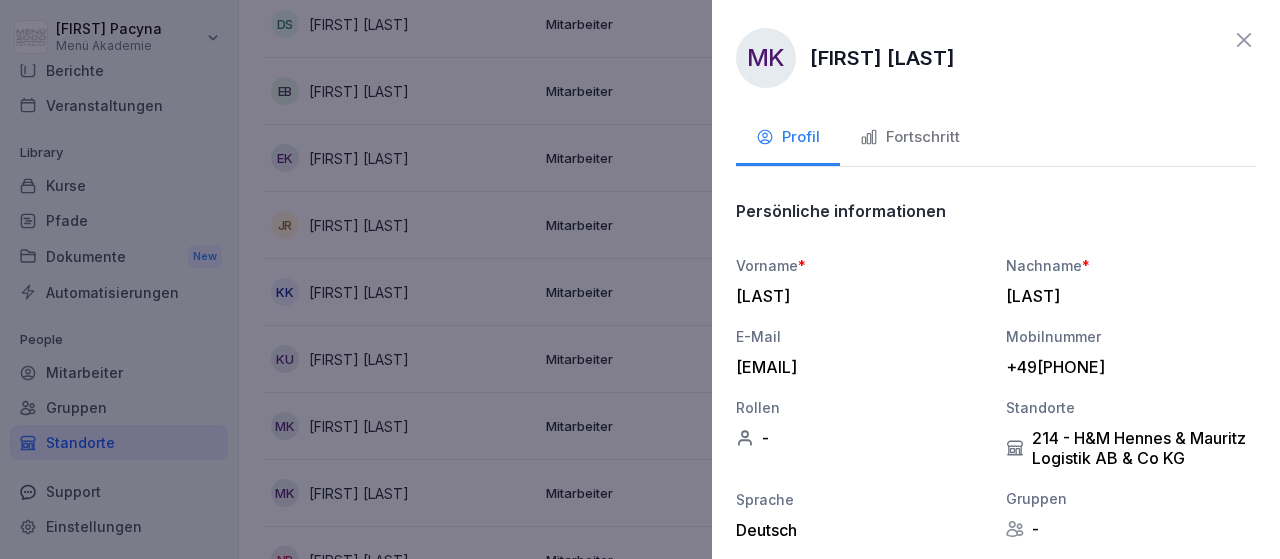 click 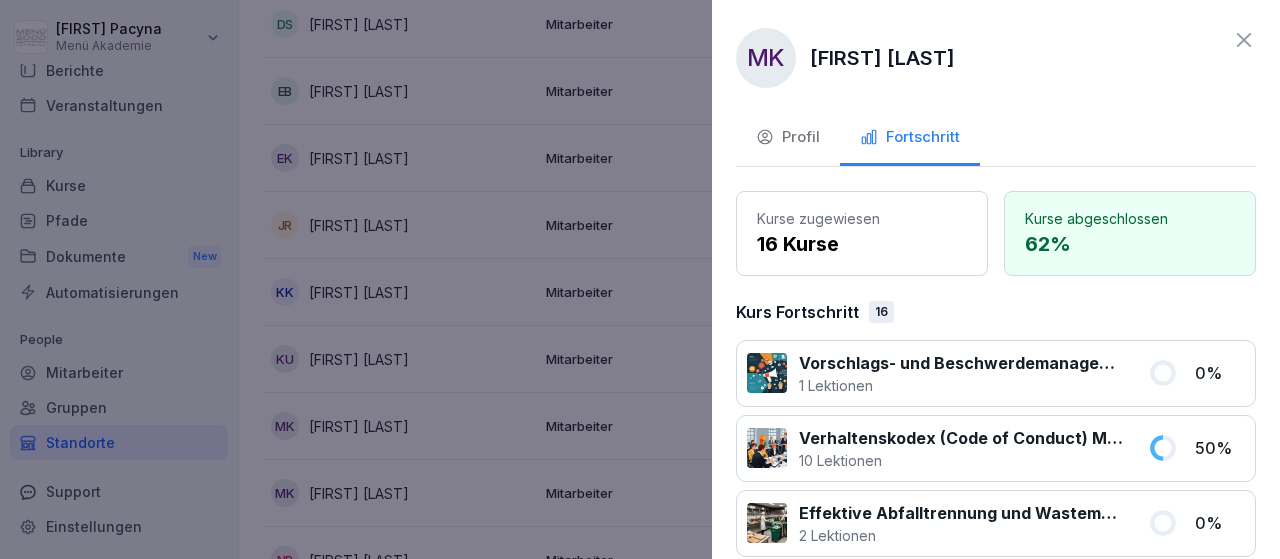 click 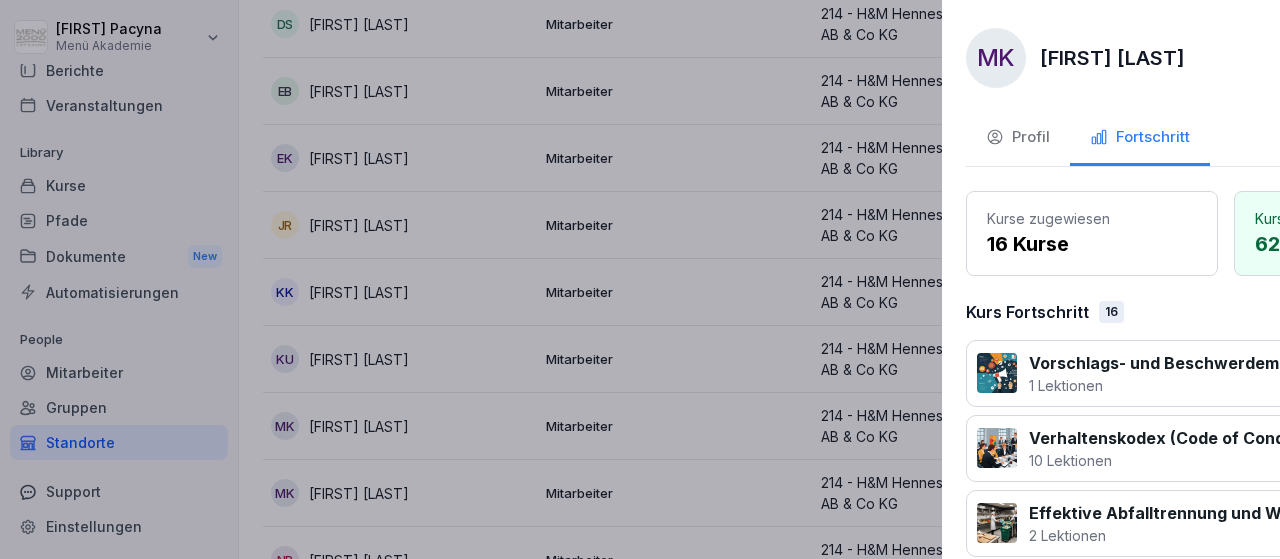 scroll, scrollTop: 118, scrollLeft: 0, axis: vertical 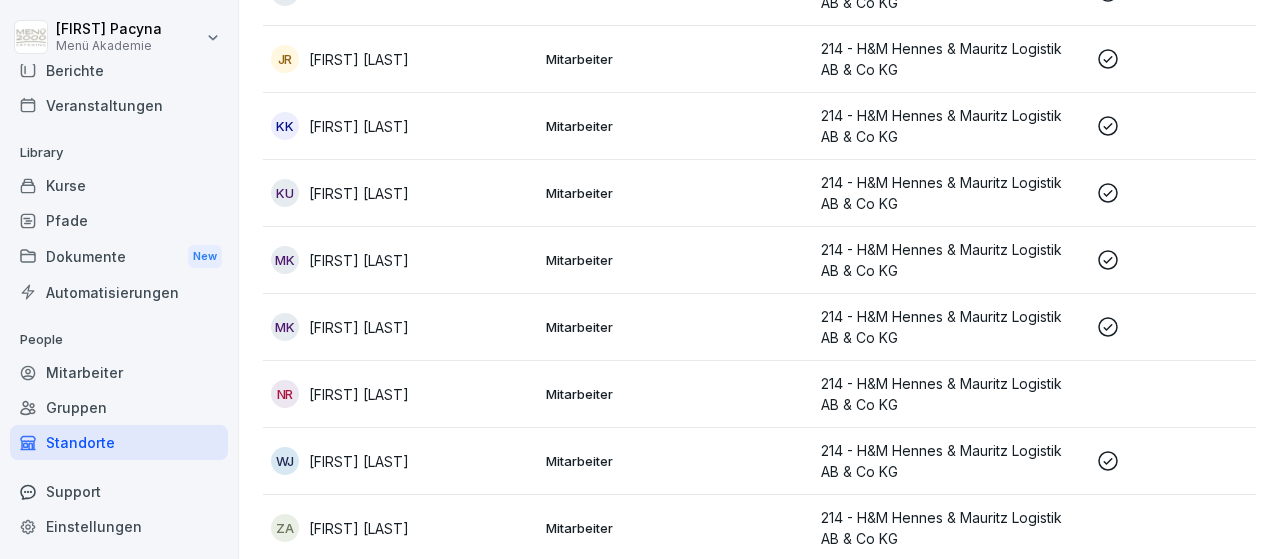 click on "[FIRST] [LAST]" at bounding box center [359, 461] 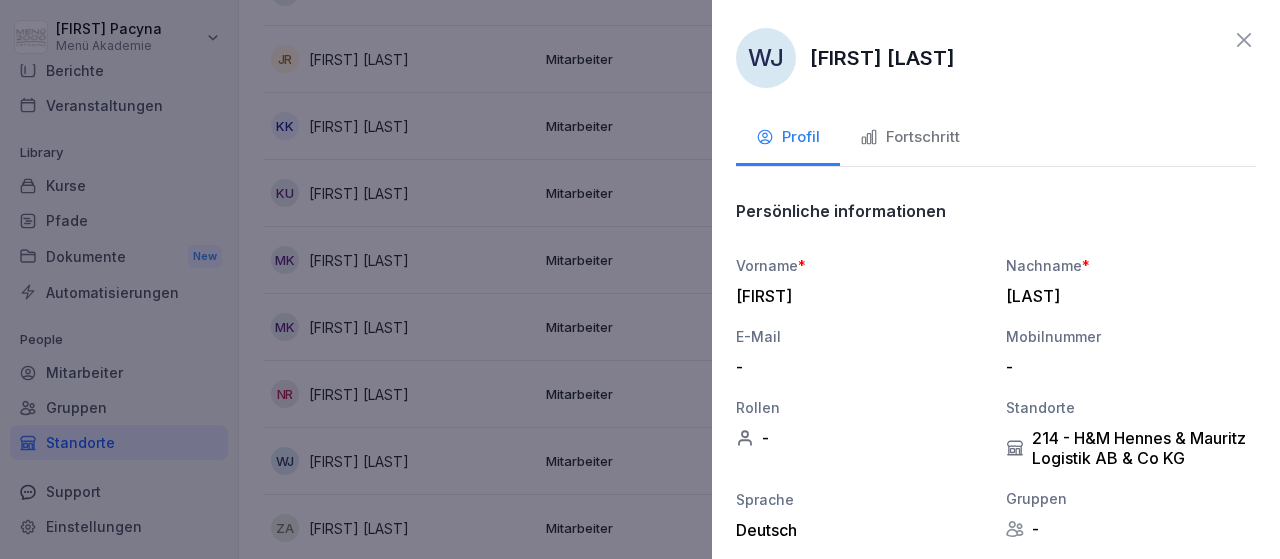 click 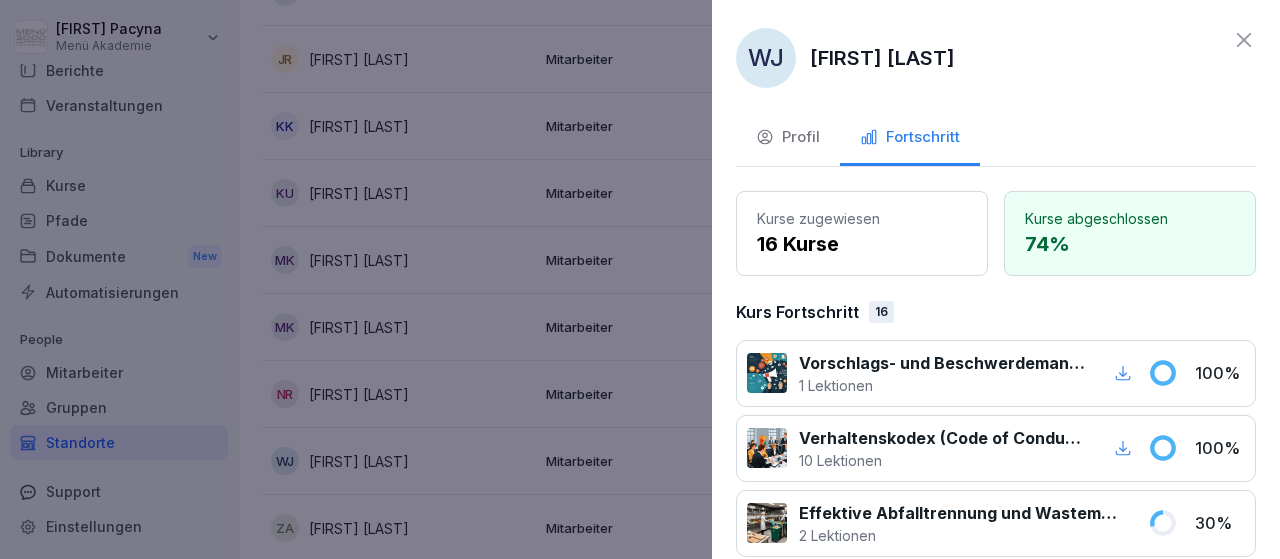 click 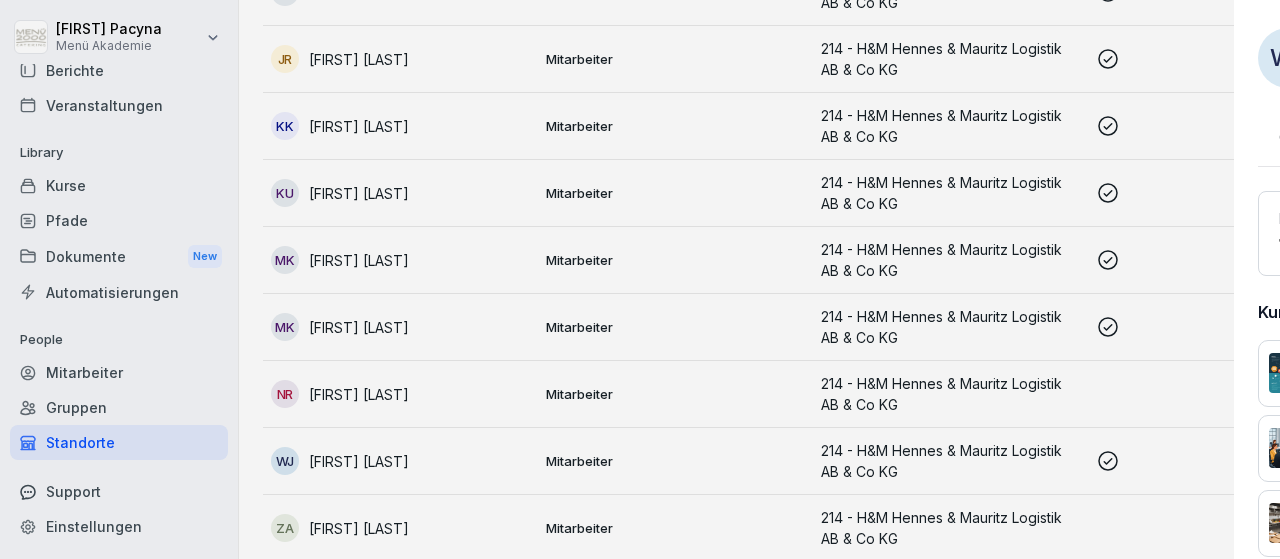 scroll, scrollTop: 118, scrollLeft: 0, axis: vertical 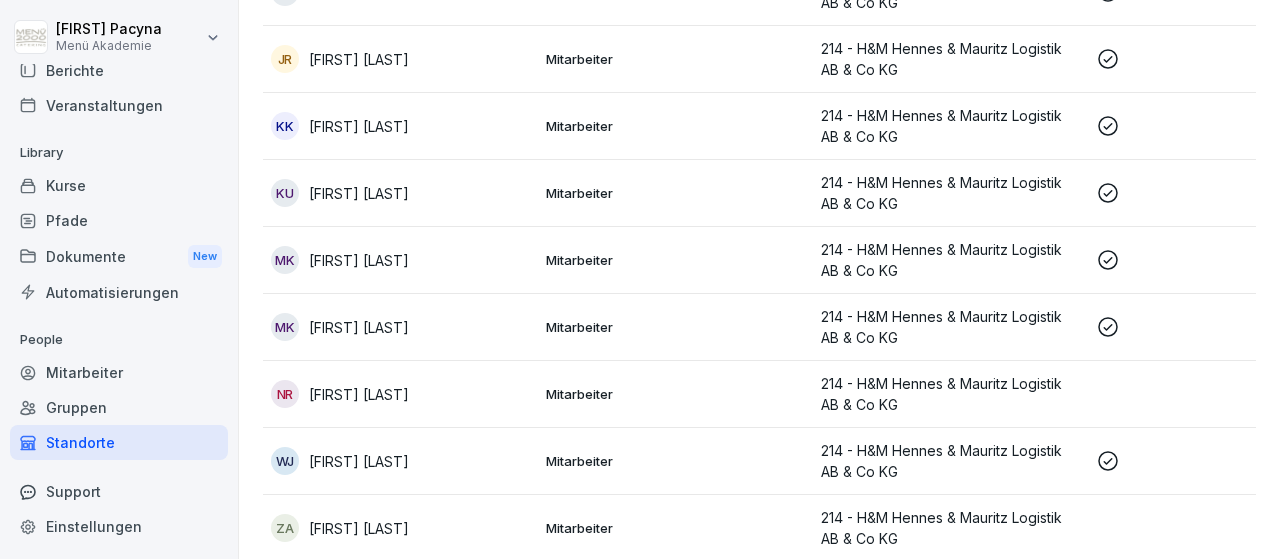 click on "[FIRST] [LAST]" at bounding box center (359, 528) 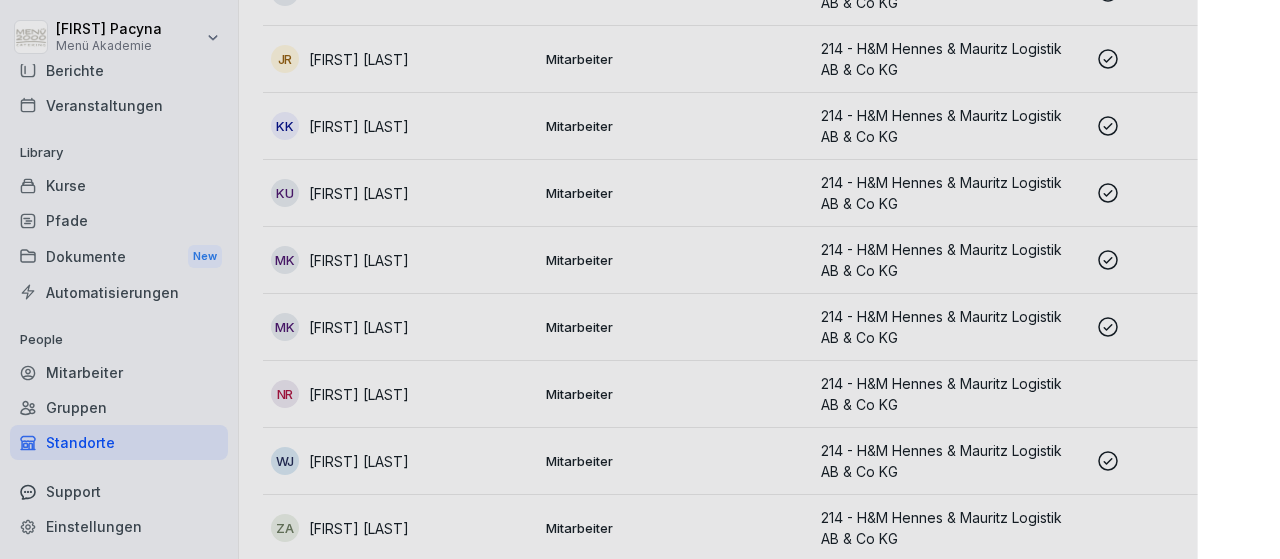 scroll 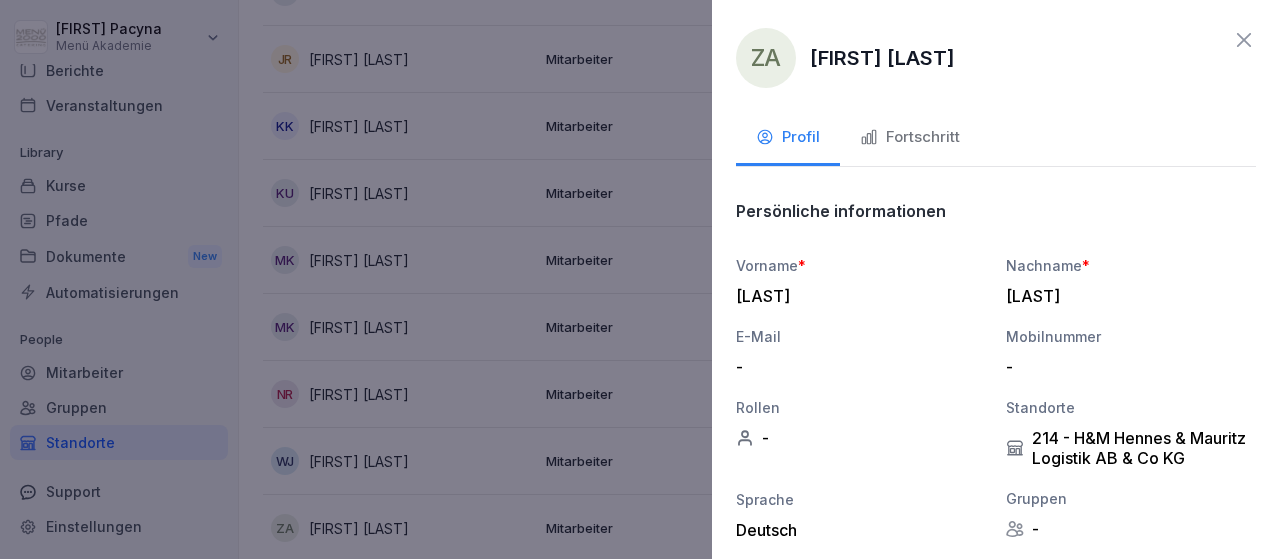 click on "Fortschritt" at bounding box center [910, 139] 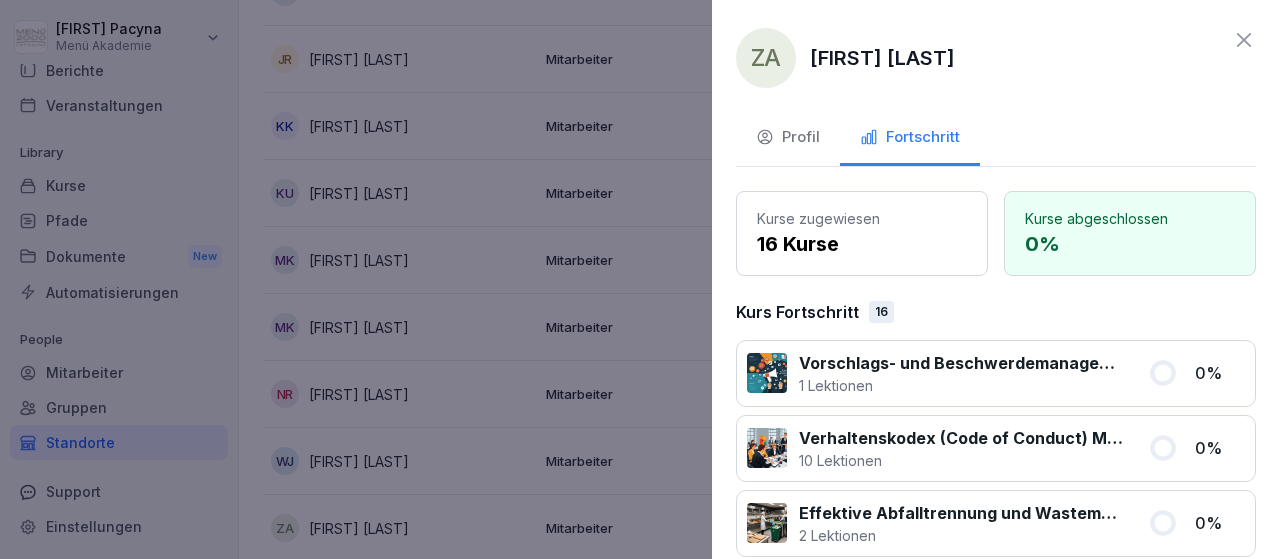 click 